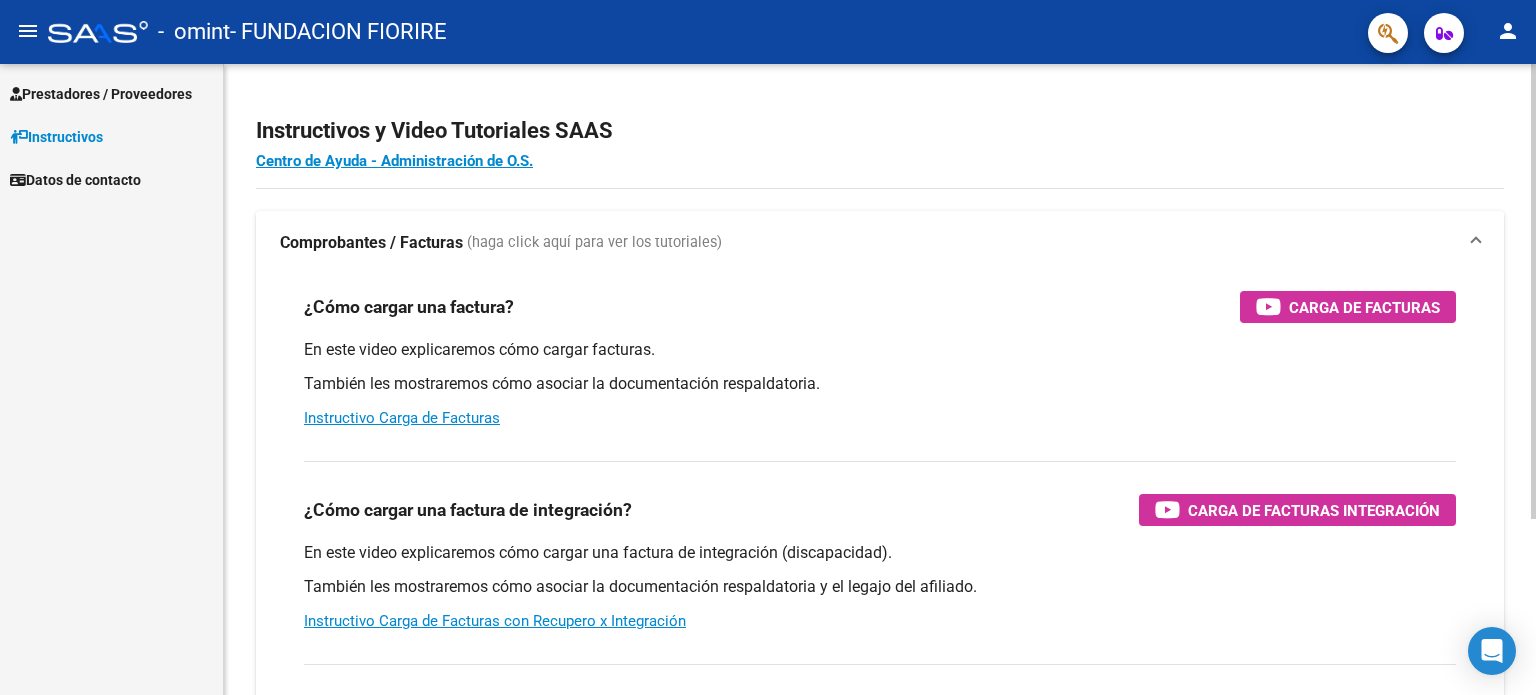 scroll, scrollTop: 0, scrollLeft: 0, axis: both 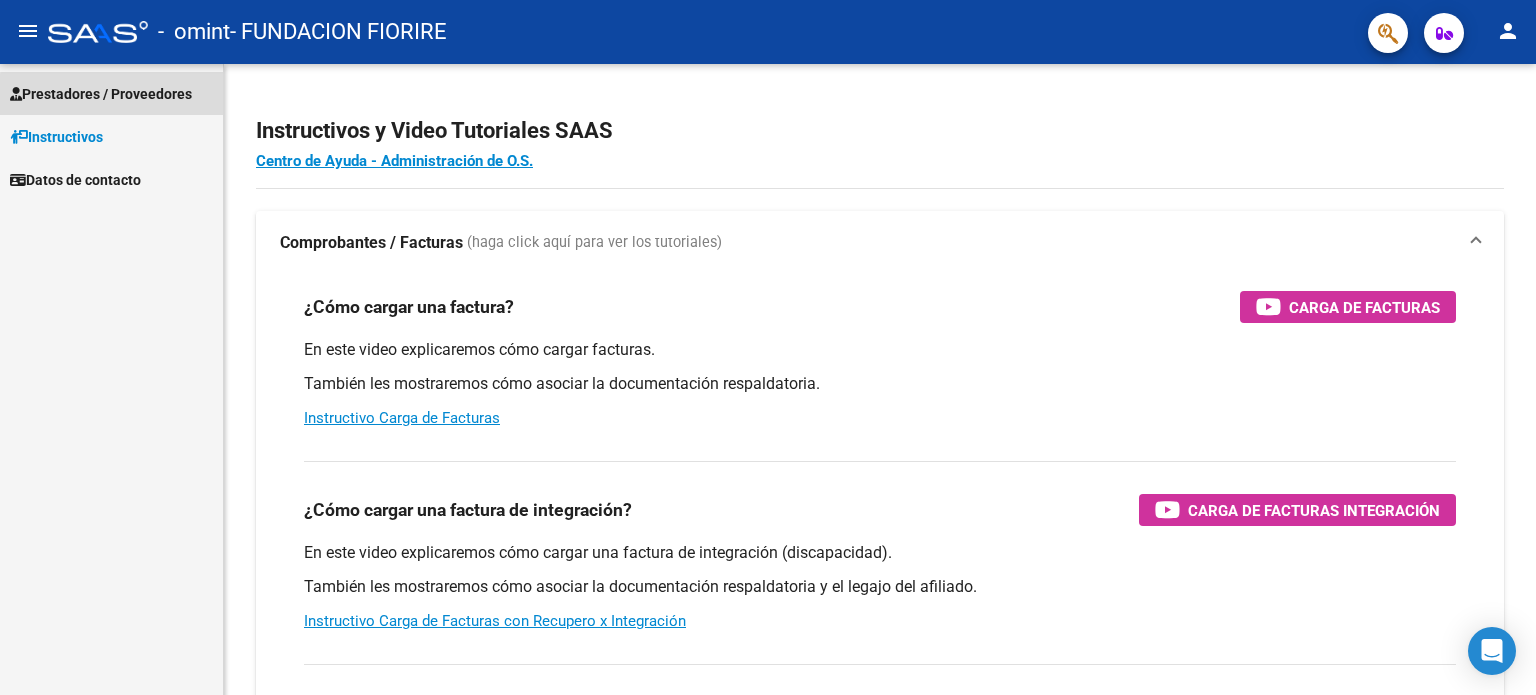 click on "Prestadores / Proveedores" at bounding box center (101, 94) 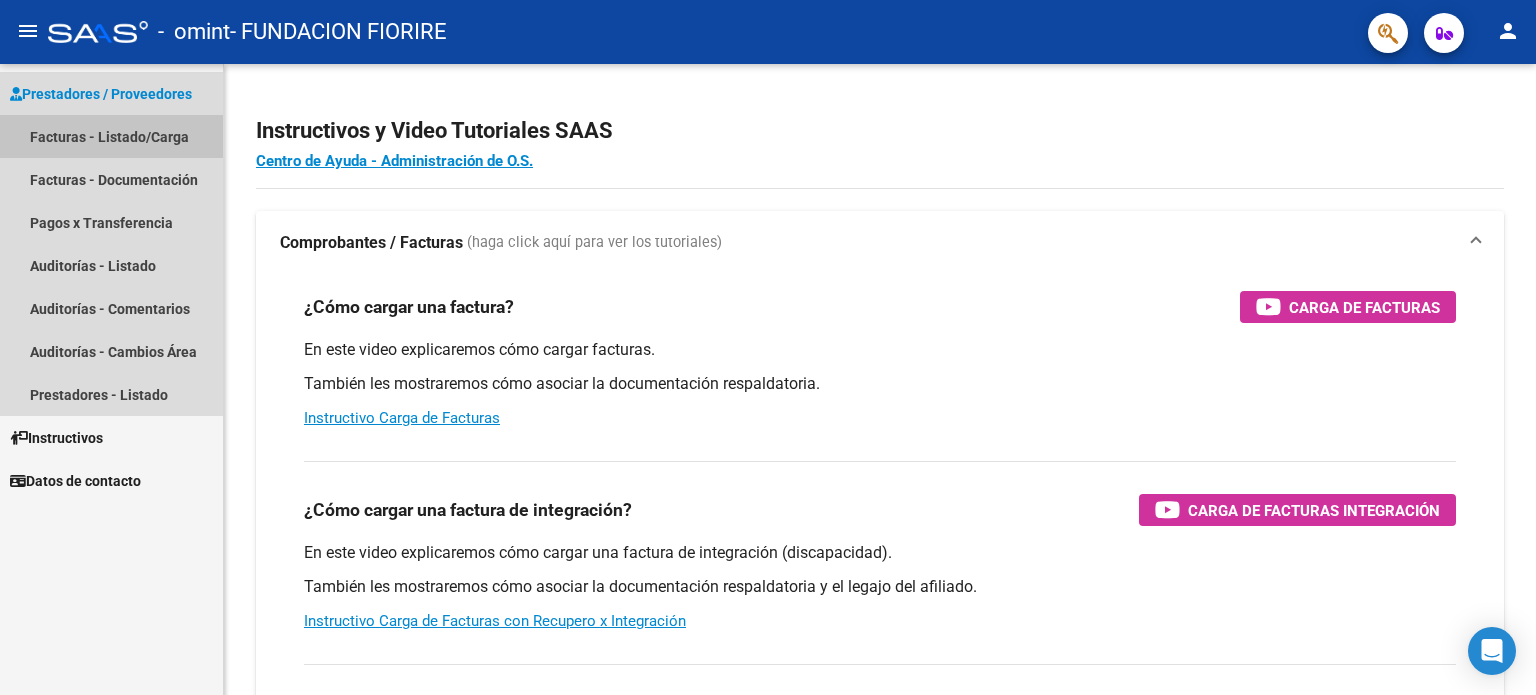 click on "Facturas - Listado/Carga" at bounding box center (111, 136) 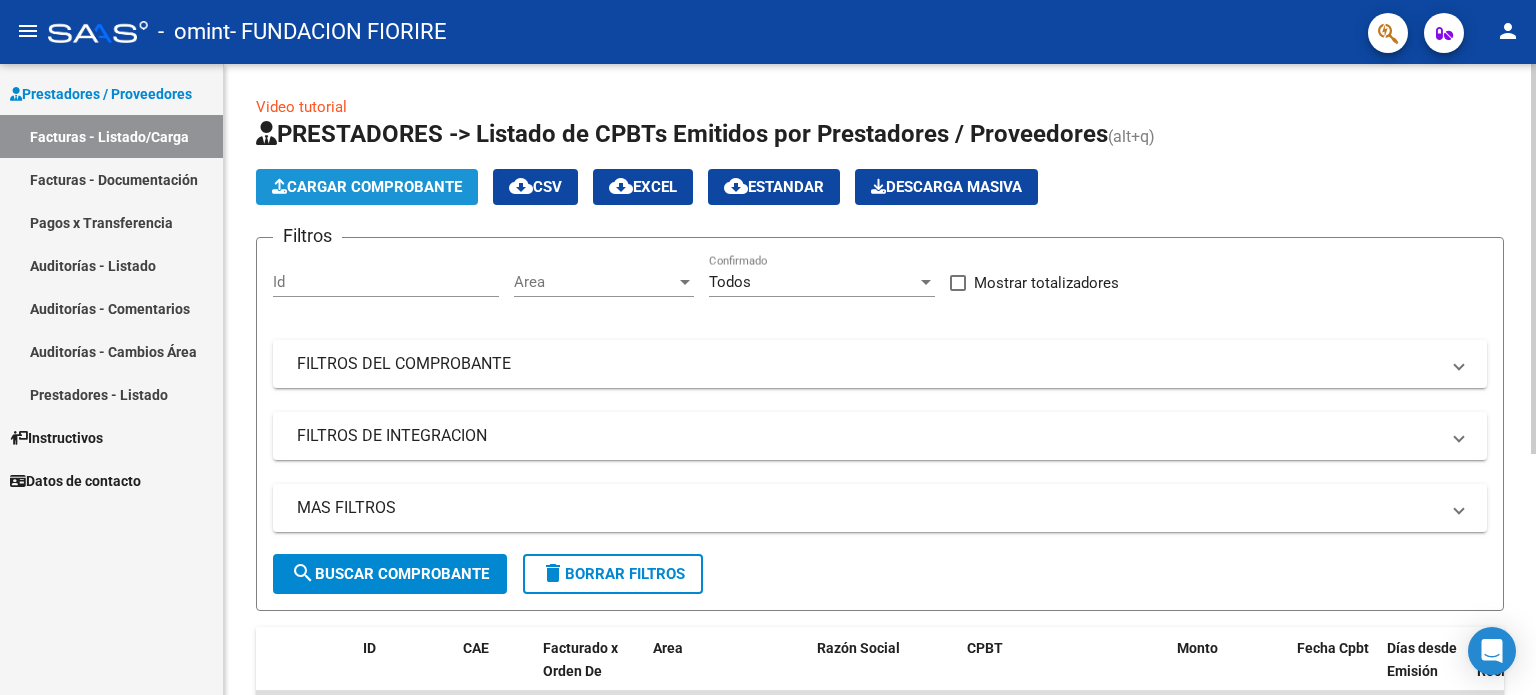 click on "Cargar Comprobante" 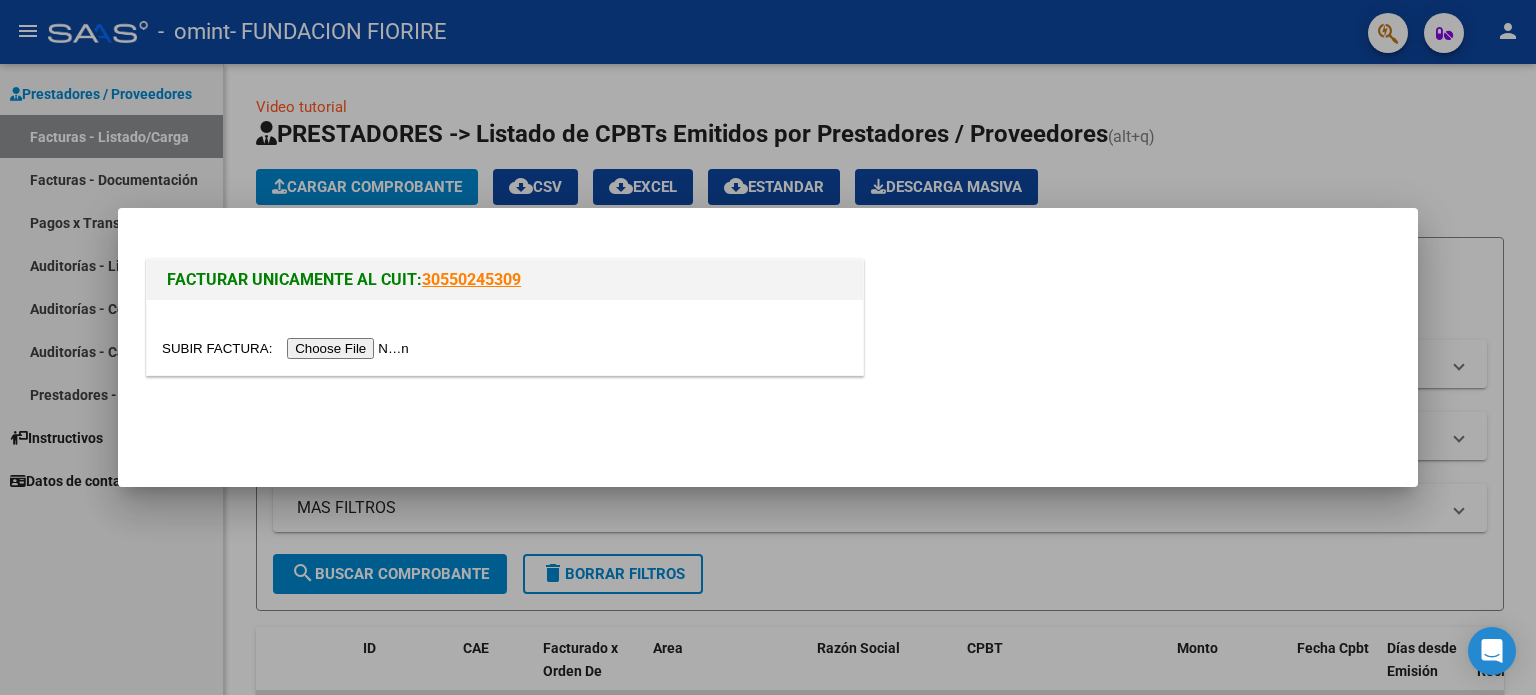 click at bounding box center [288, 348] 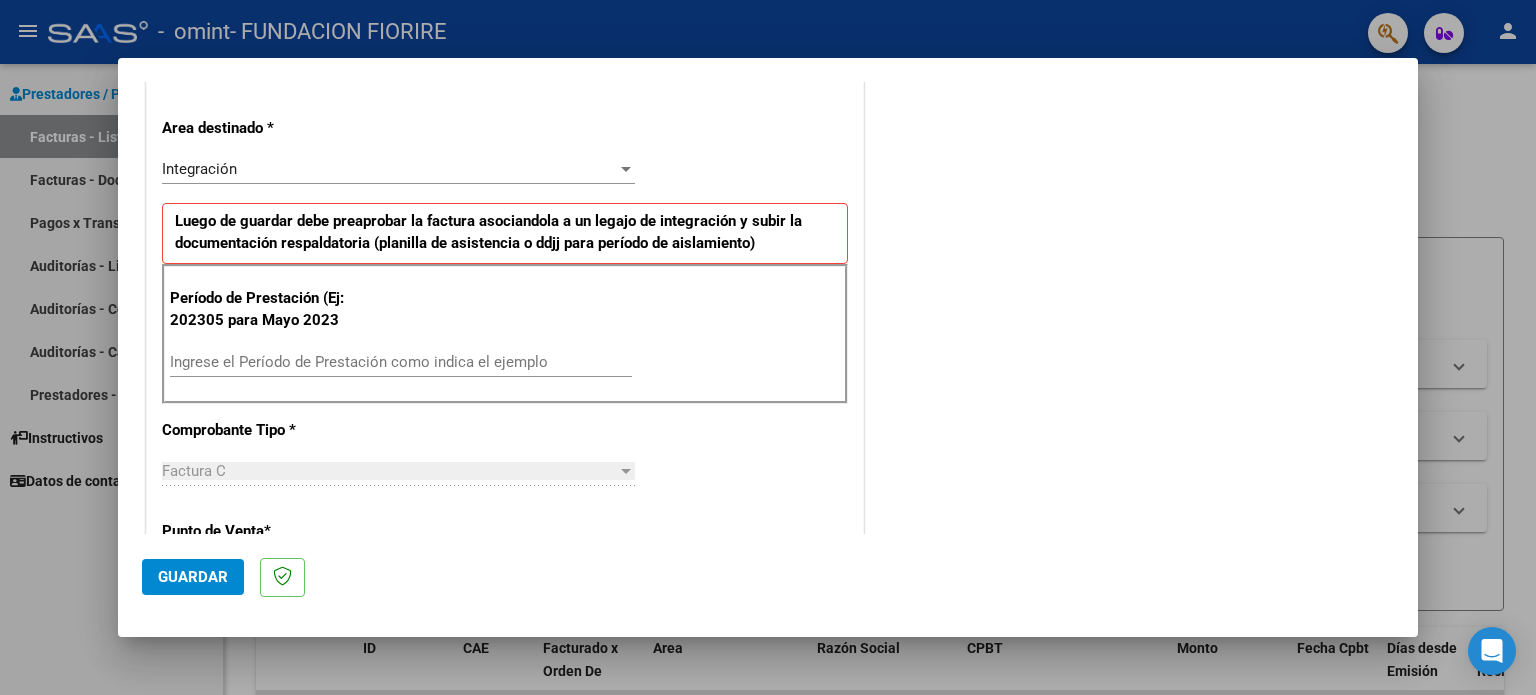 scroll, scrollTop: 500, scrollLeft: 0, axis: vertical 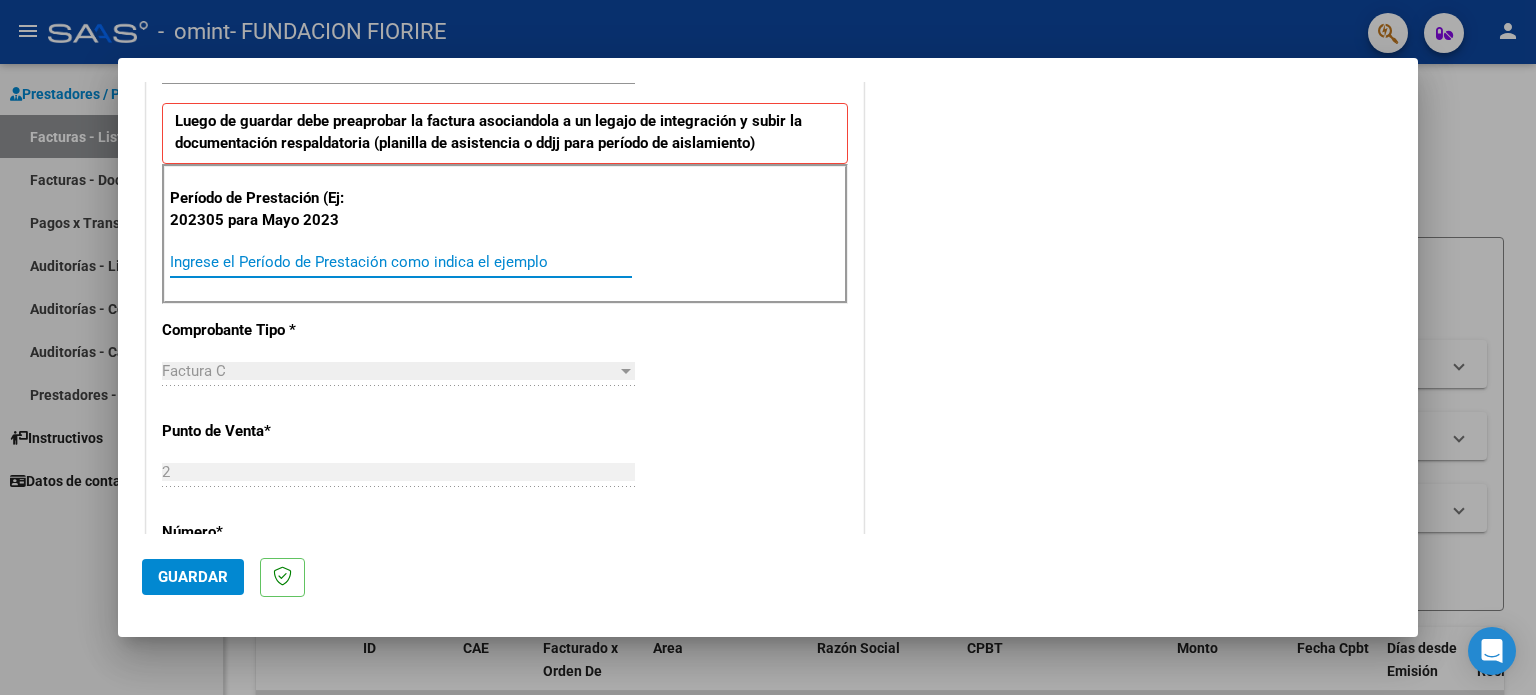 click on "Ingrese el Período de Prestación como indica el ejemplo" at bounding box center (401, 262) 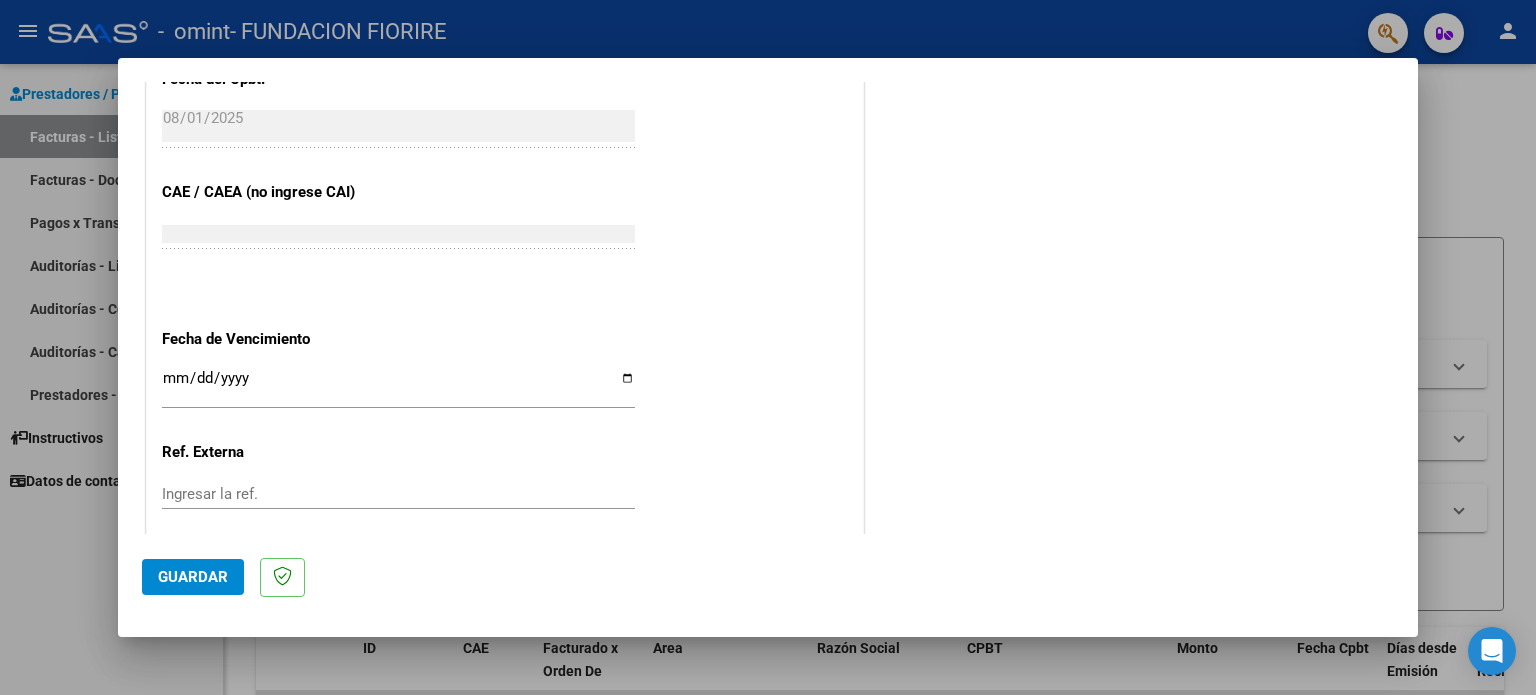 scroll, scrollTop: 1200, scrollLeft: 0, axis: vertical 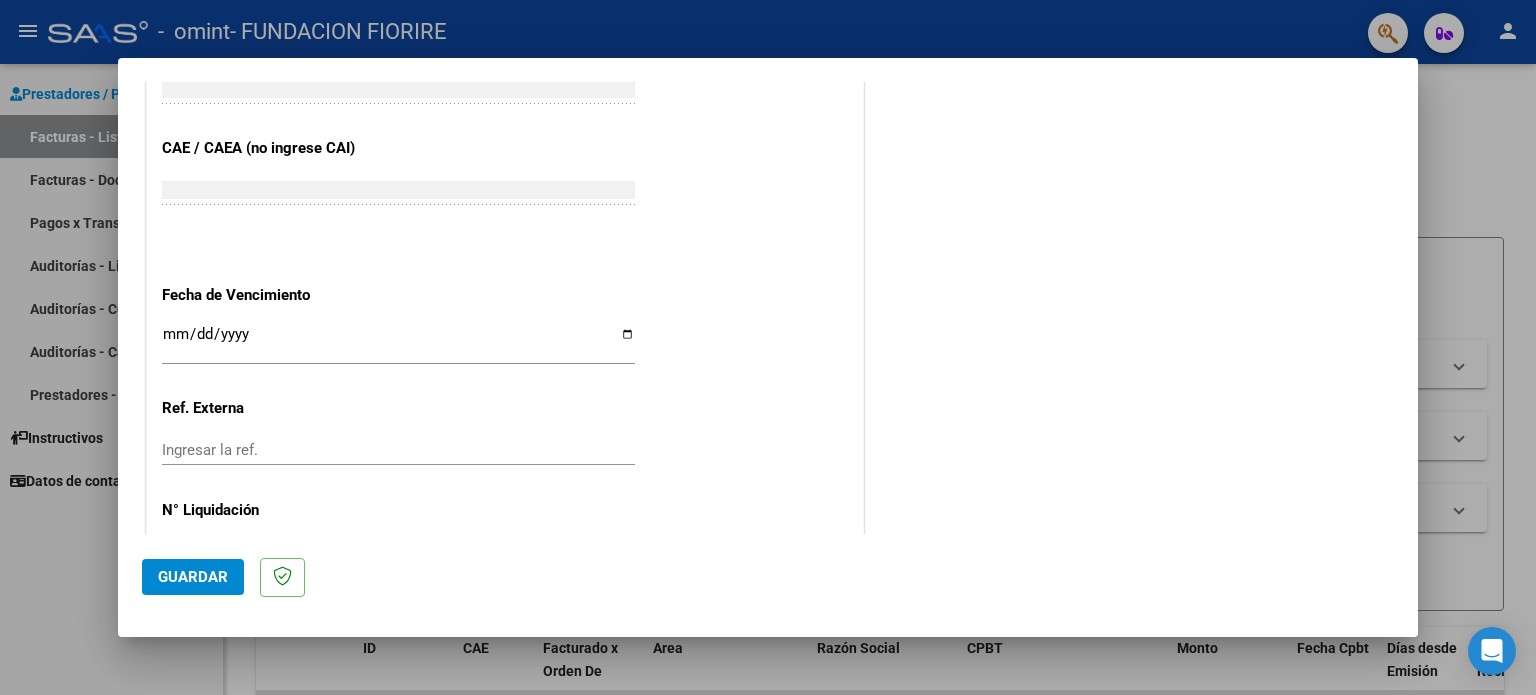 type on "202507" 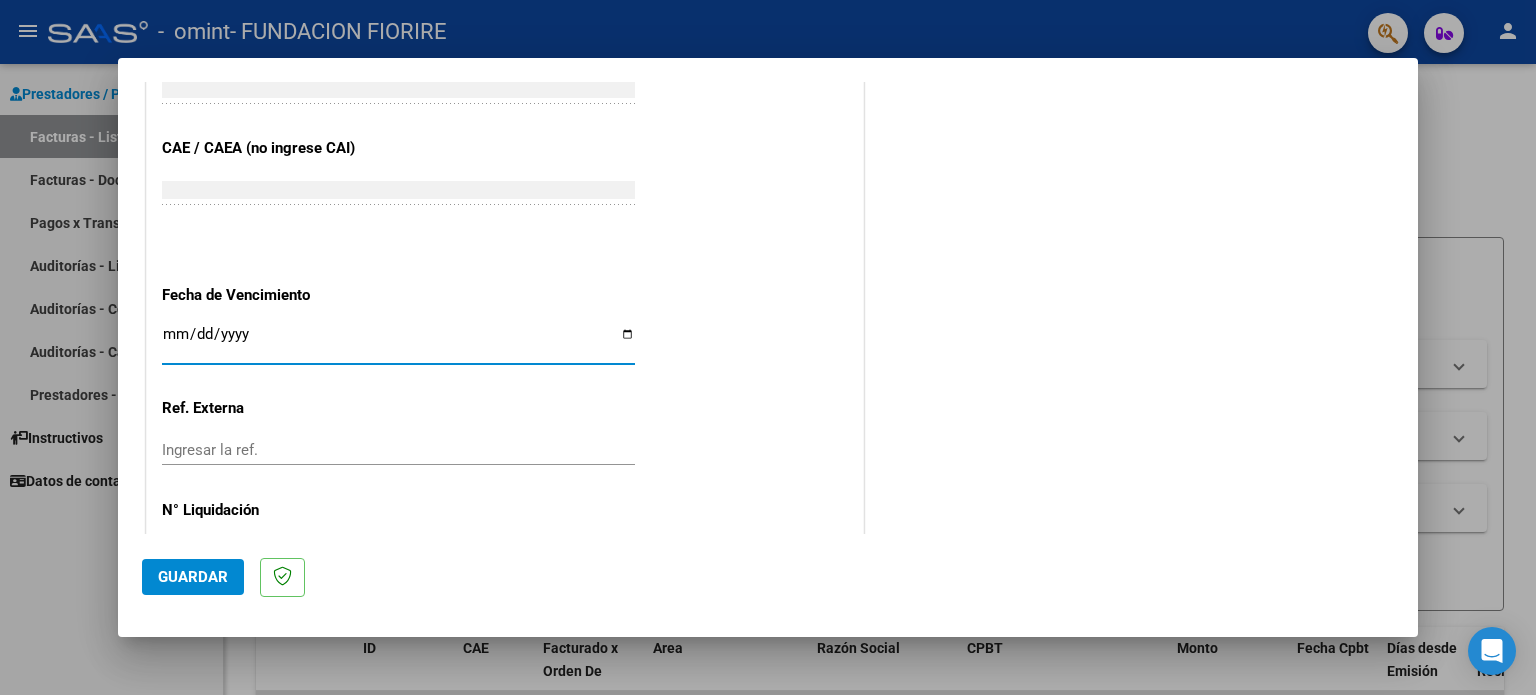 click on "Ingresar la fecha" at bounding box center [398, 342] 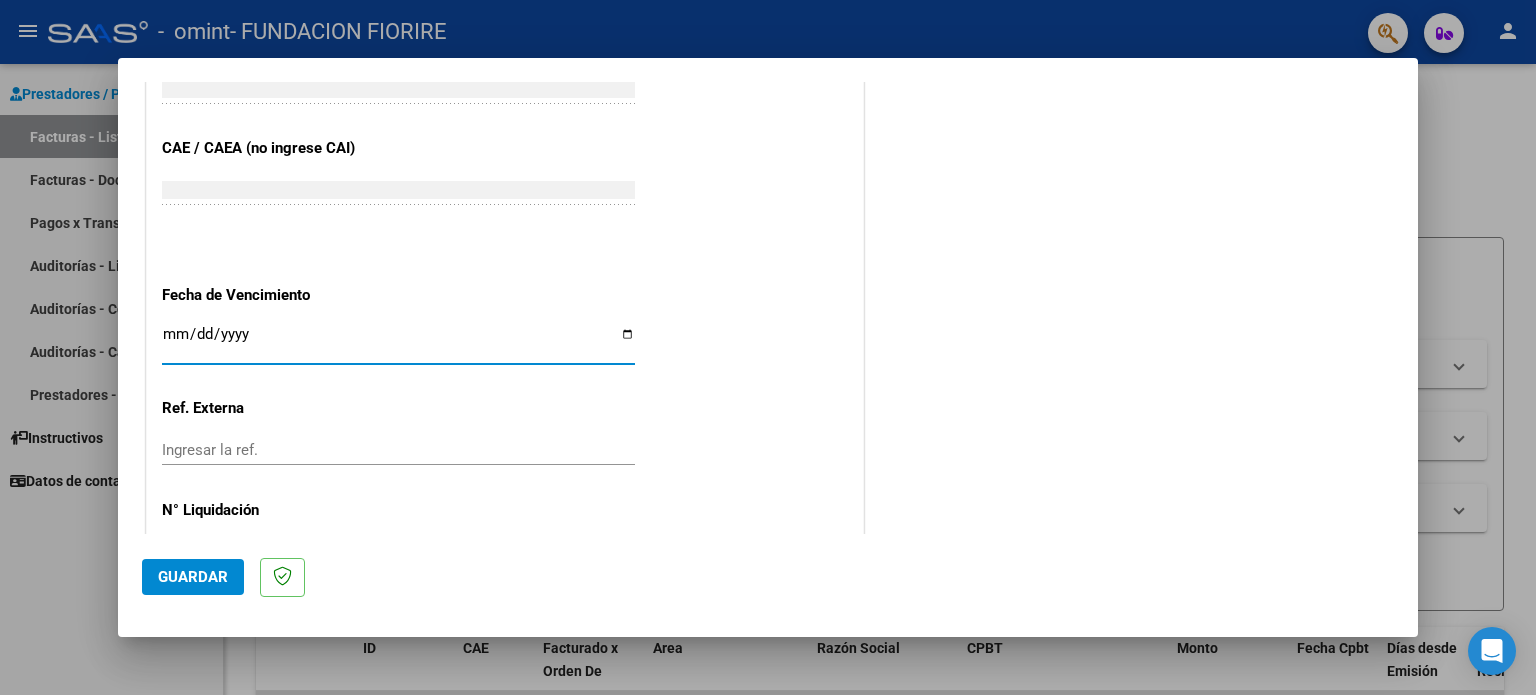 type on "2025-08-16" 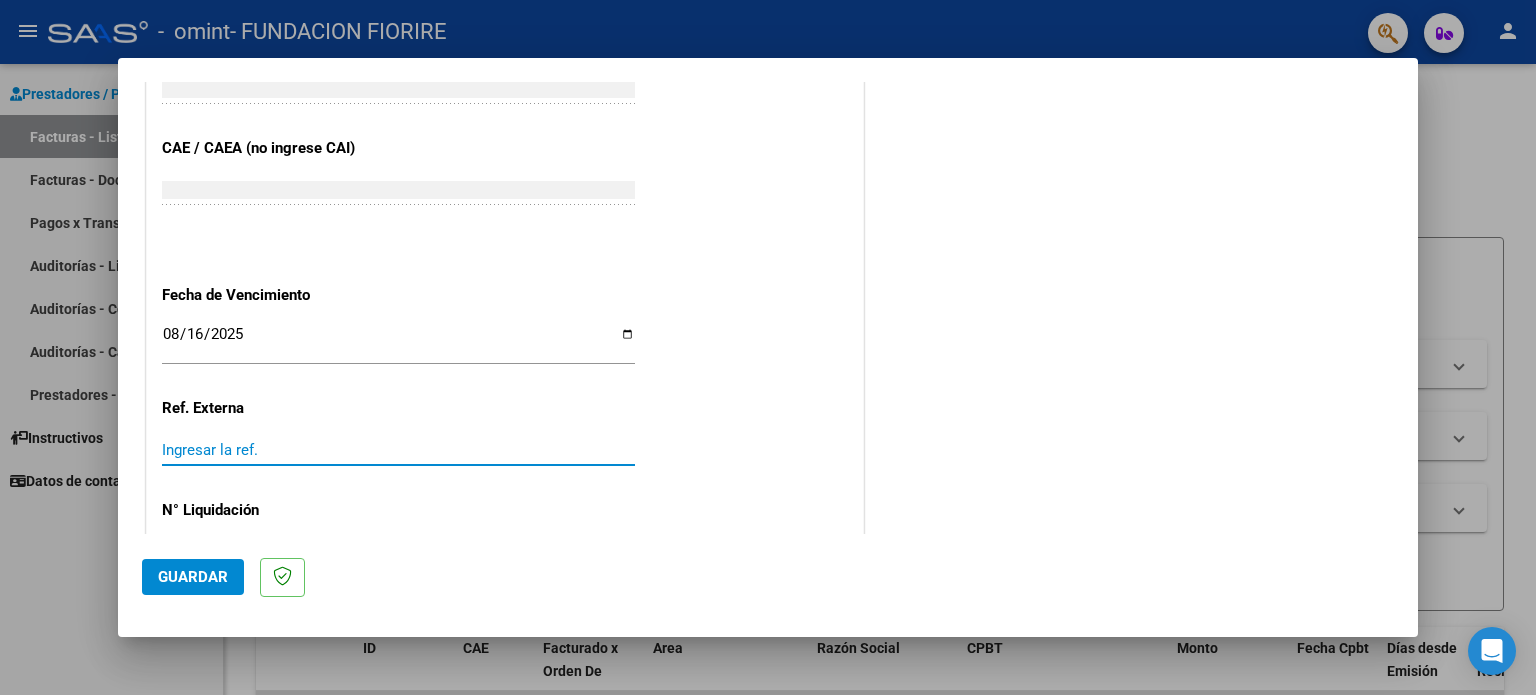 click on "Ingresar la ref." at bounding box center [398, 450] 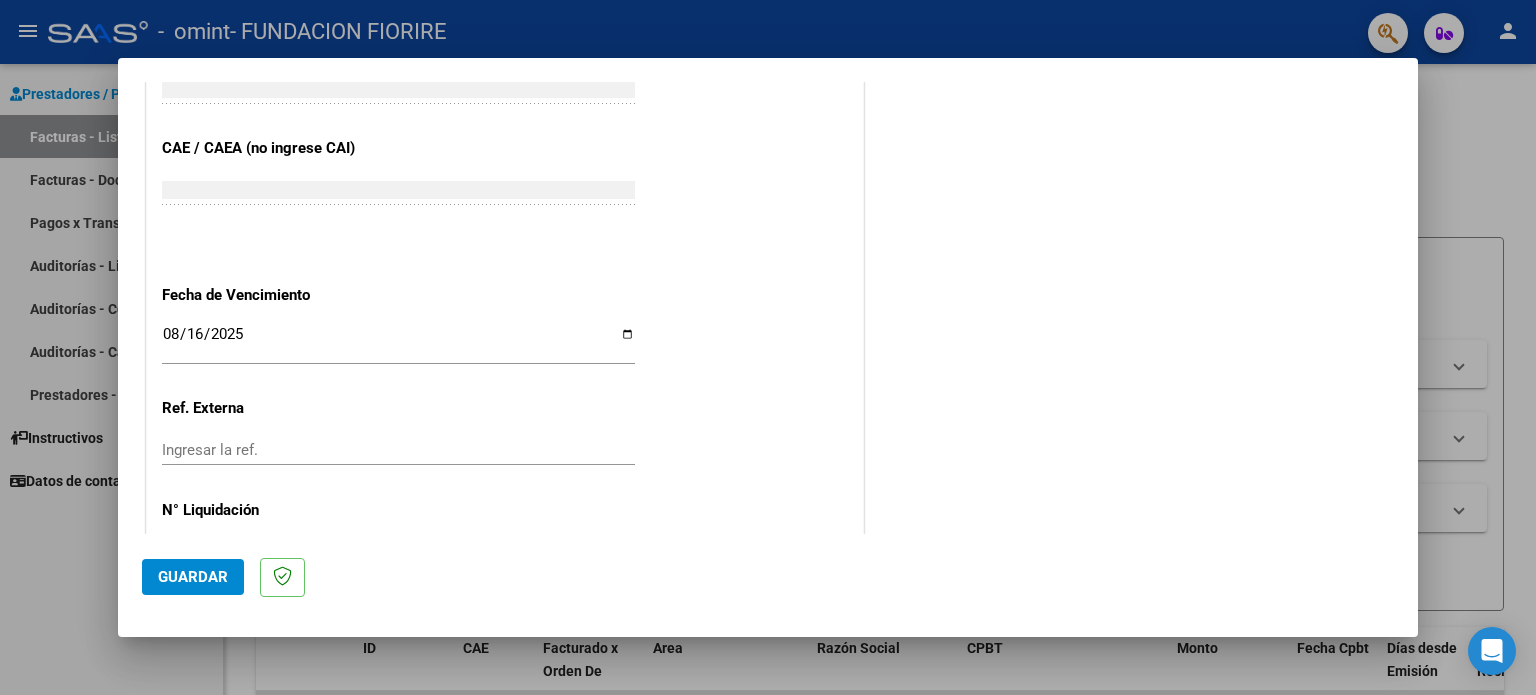 scroll, scrollTop: 1268, scrollLeft: 0, axis: vertical 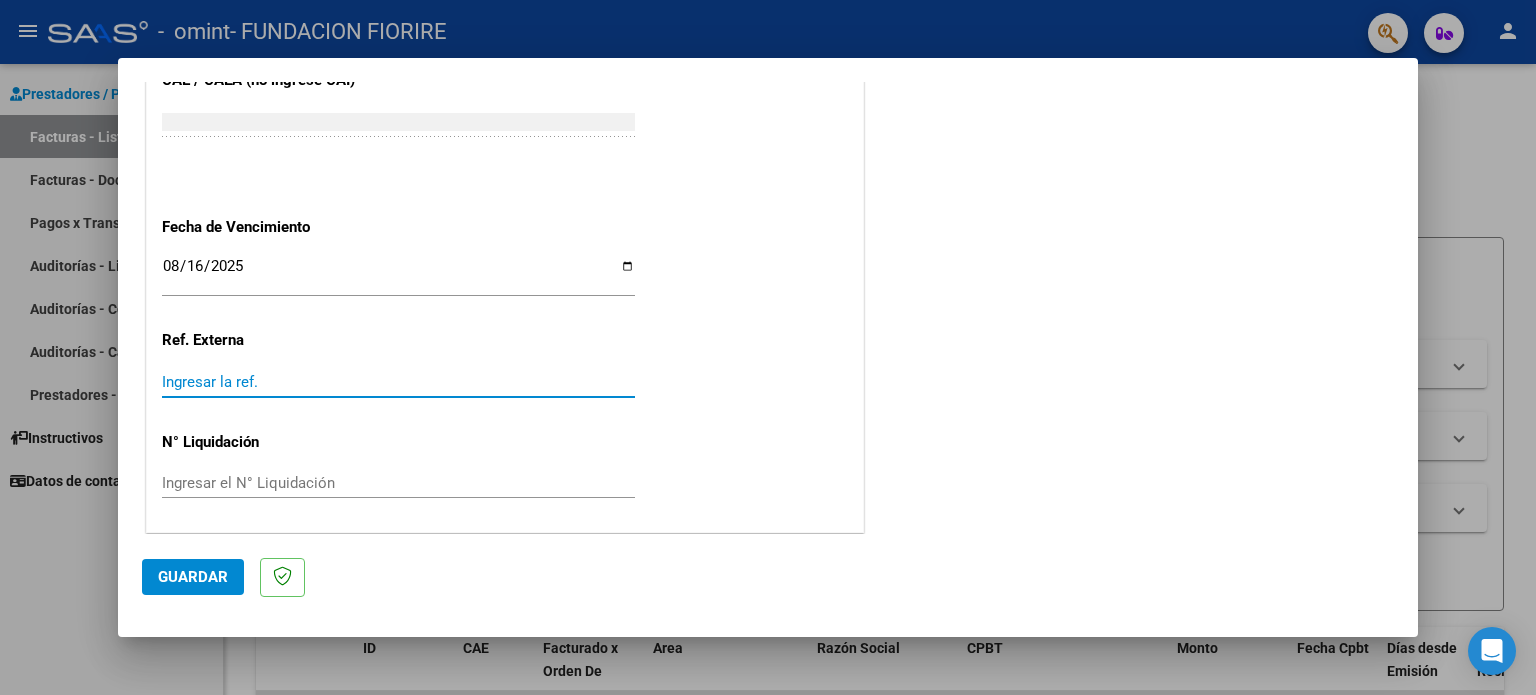 click on "Ingresar la ref." at bounding box center [398, 382] 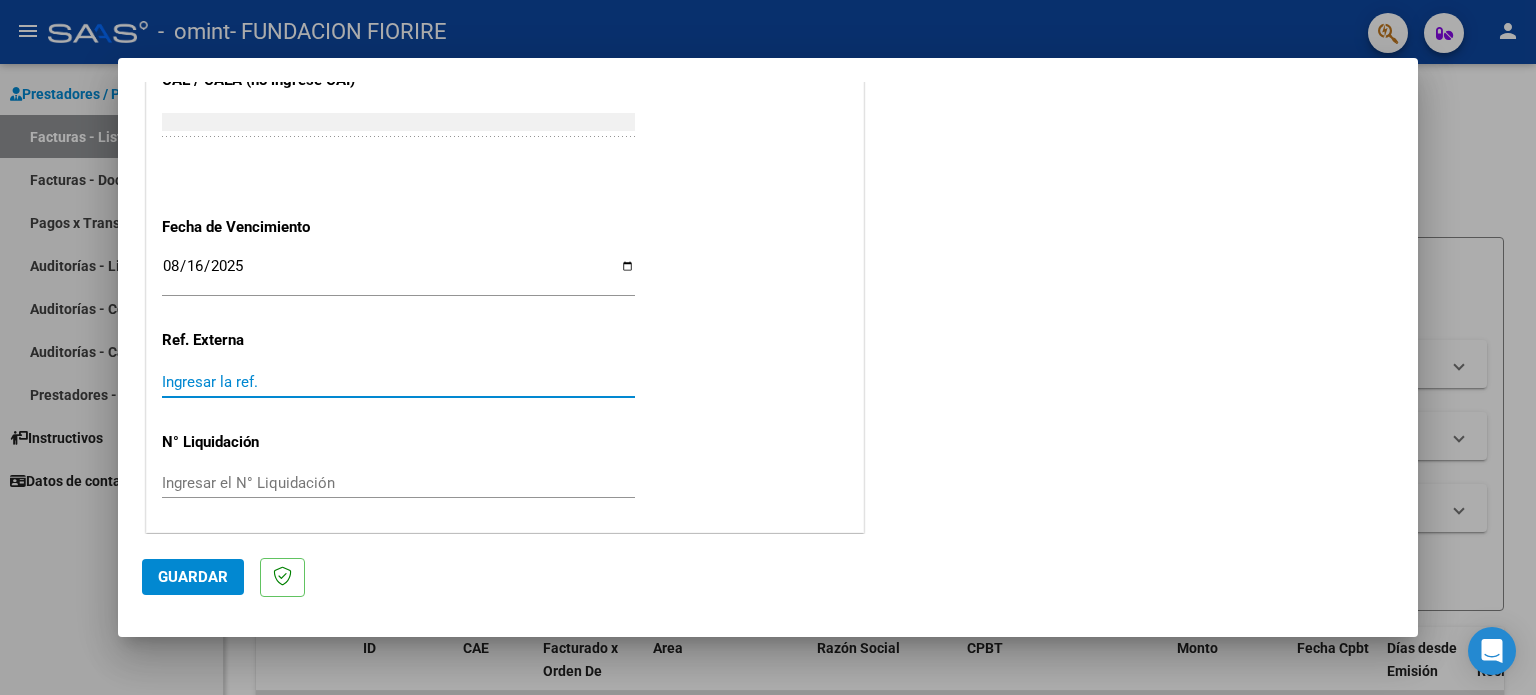 click on "Ingresar el N° Liquidación" at bounding box center [398, 483] 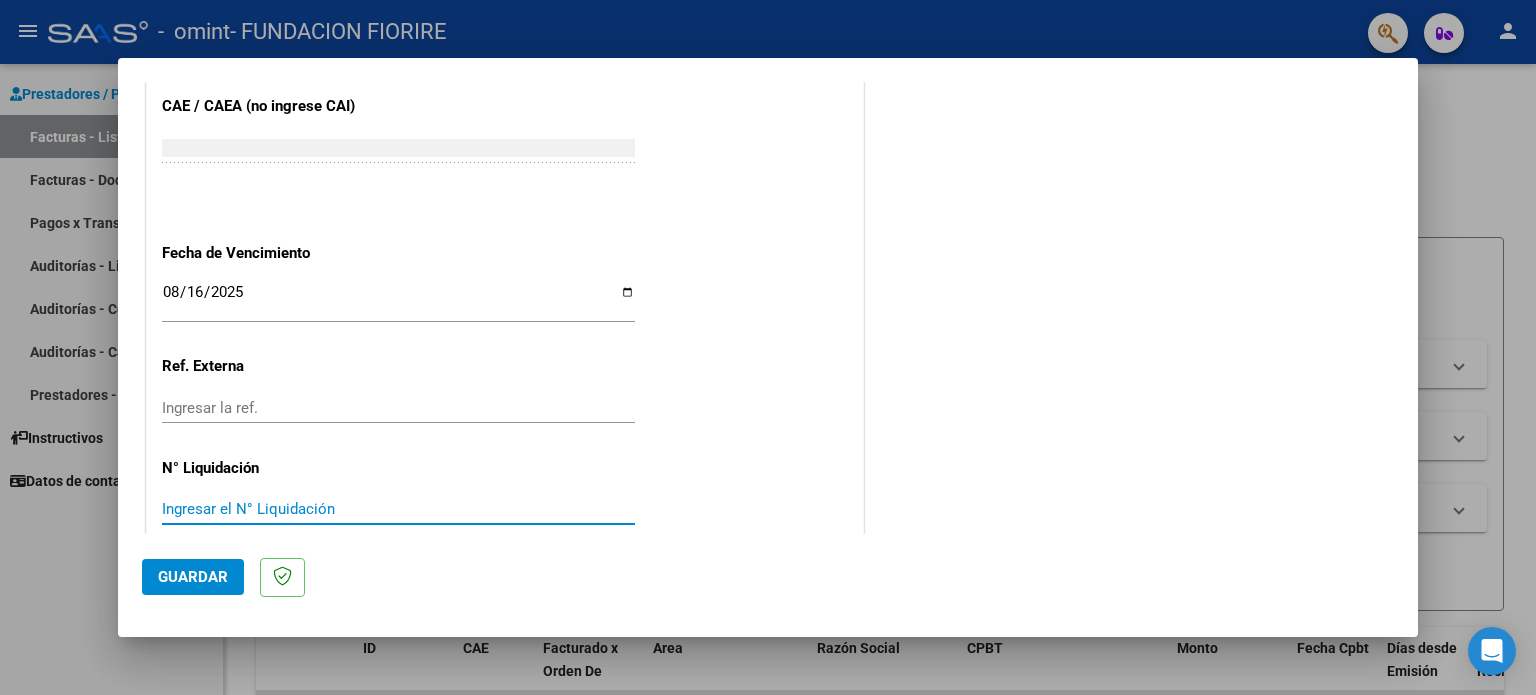 scroll, scrollTop: 1268, scrollLeft: 0, axis: vertical 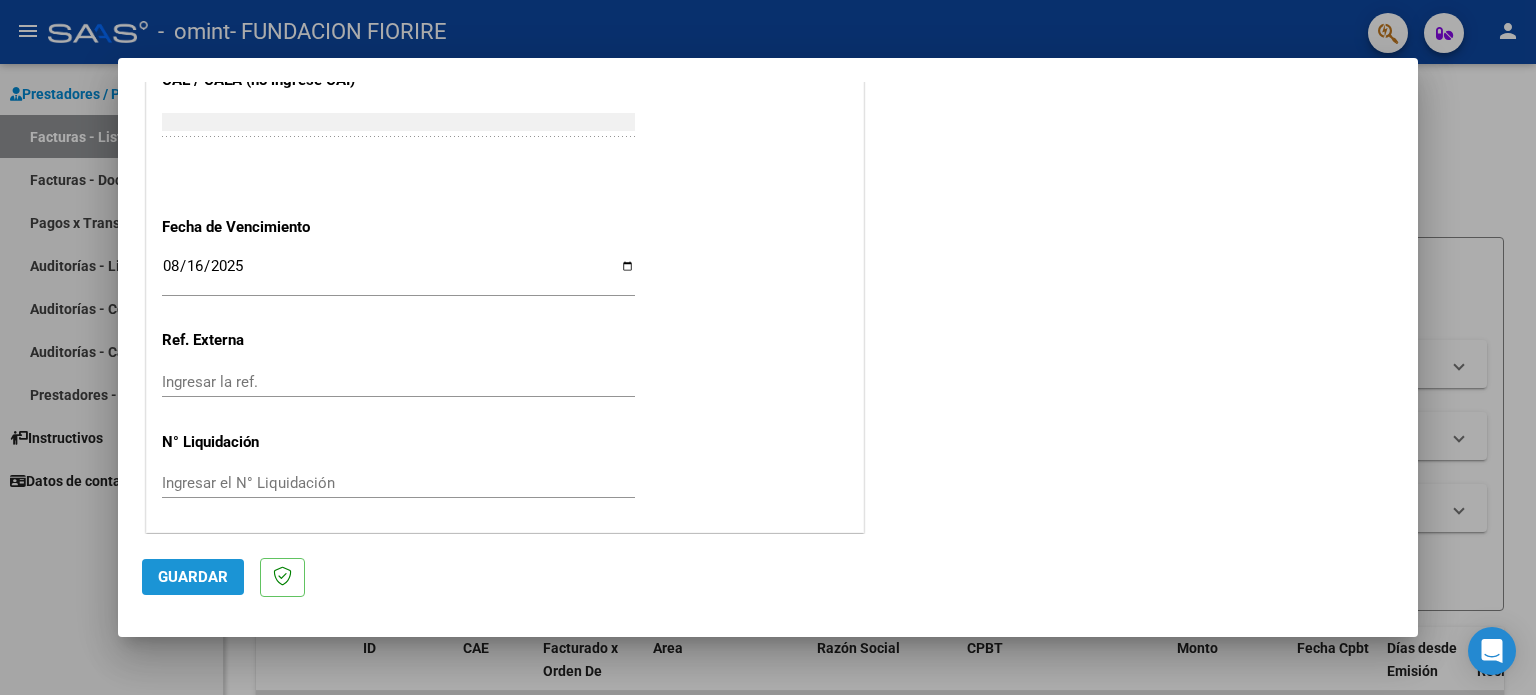 click on "Guardar" 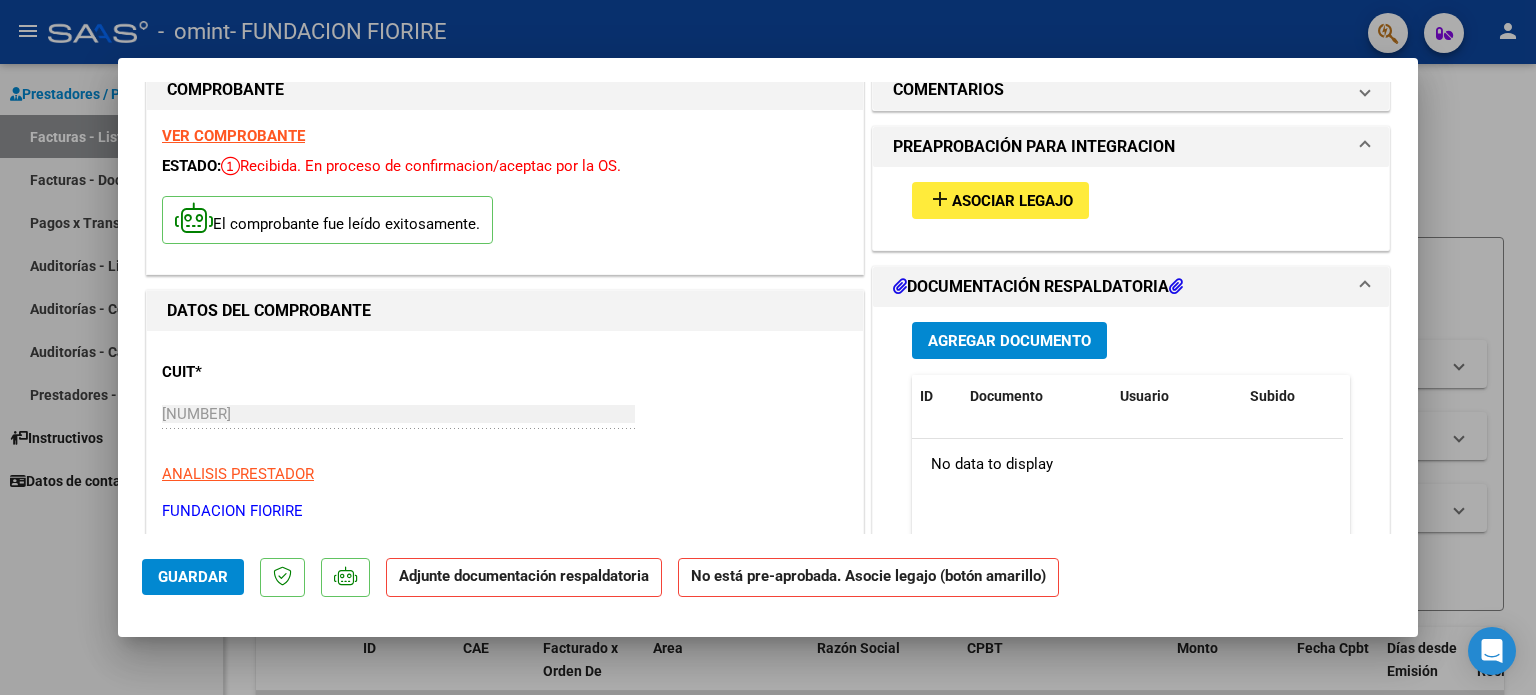 scroll, scrollTop: 0, scrollLeft: 0, axis: both 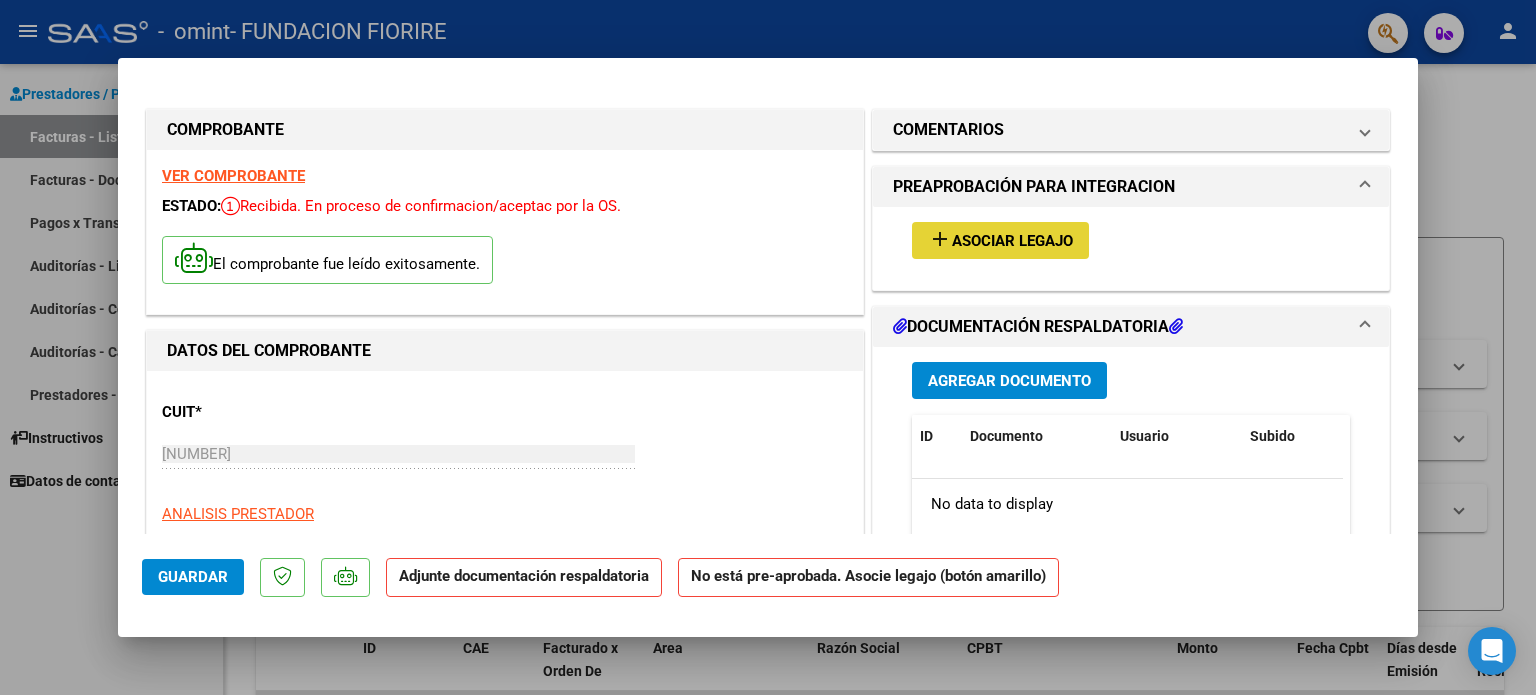 click on "Asociar Legajo" at bounding box center [1012, 241] 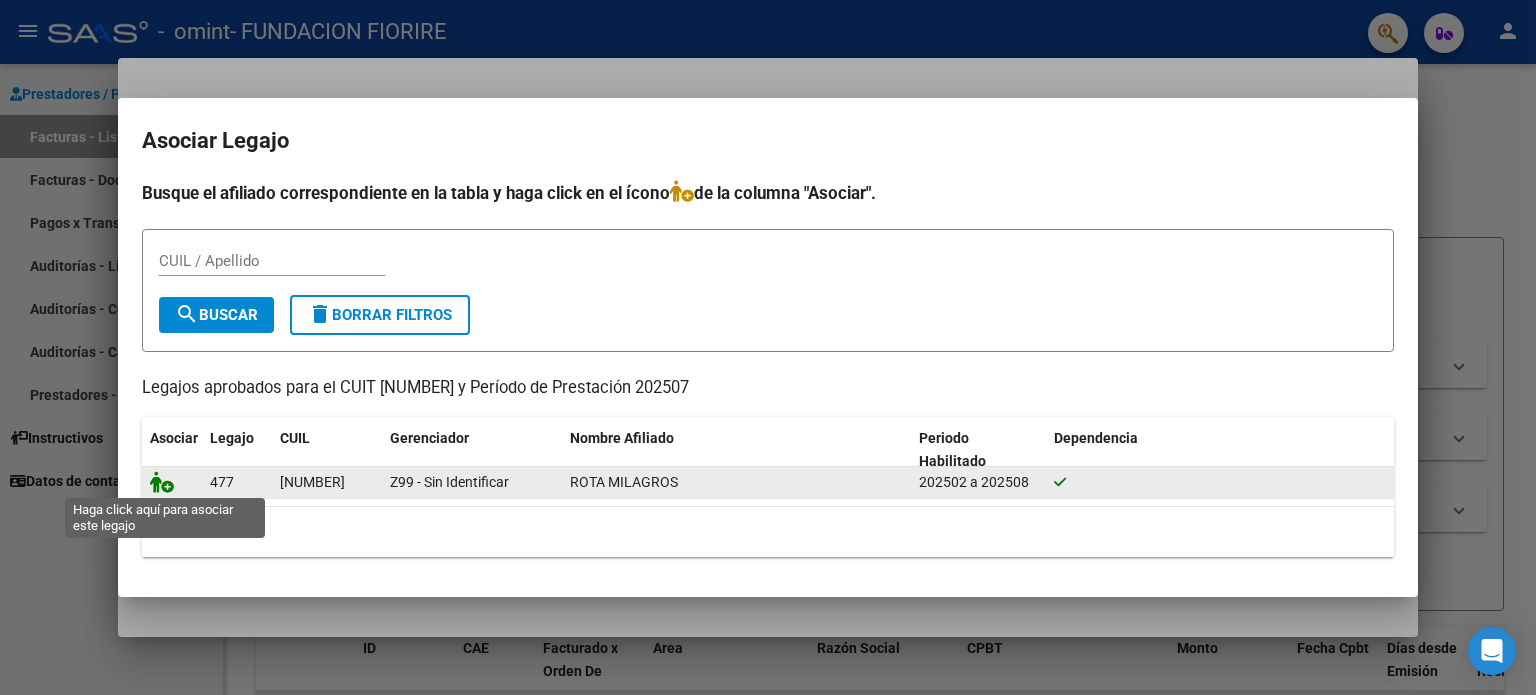 click 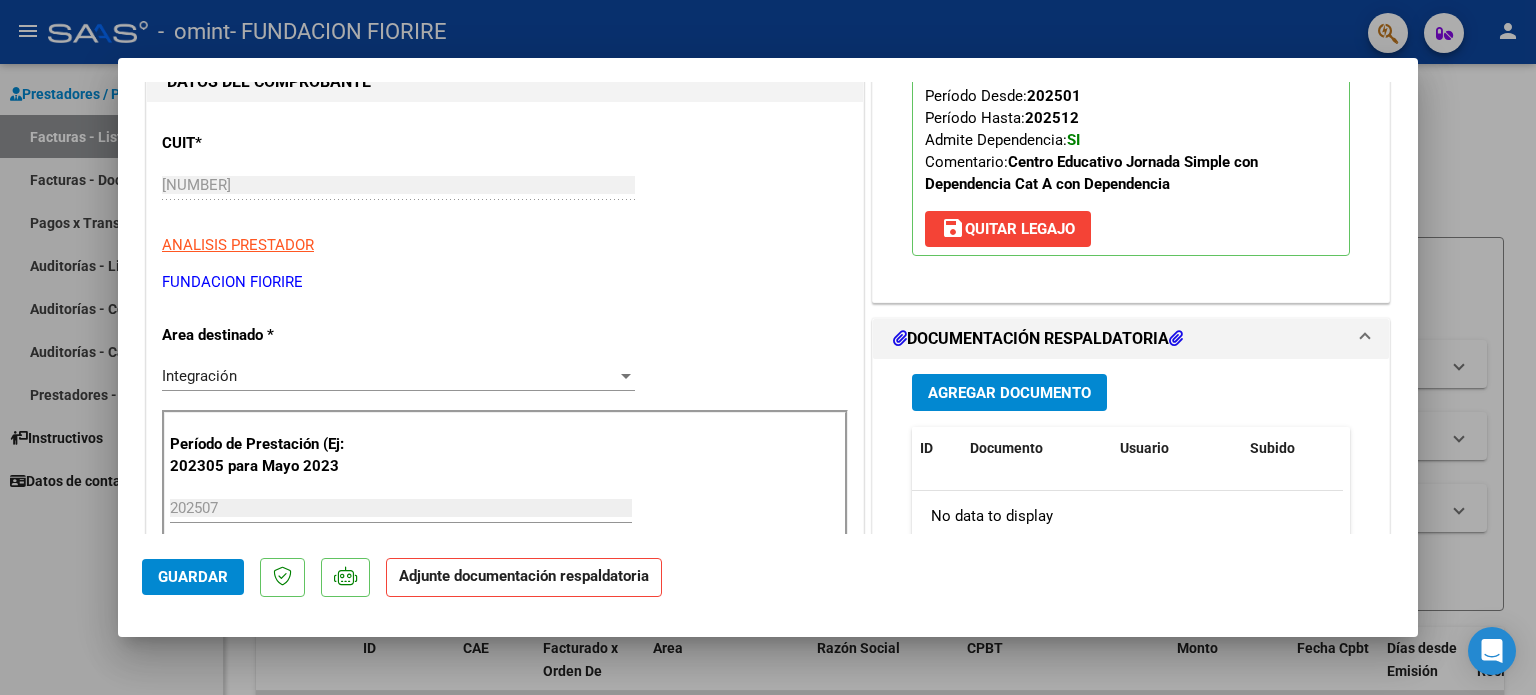 scroll, scrollTop: 300, scrollLeft: 0, axis: vertical 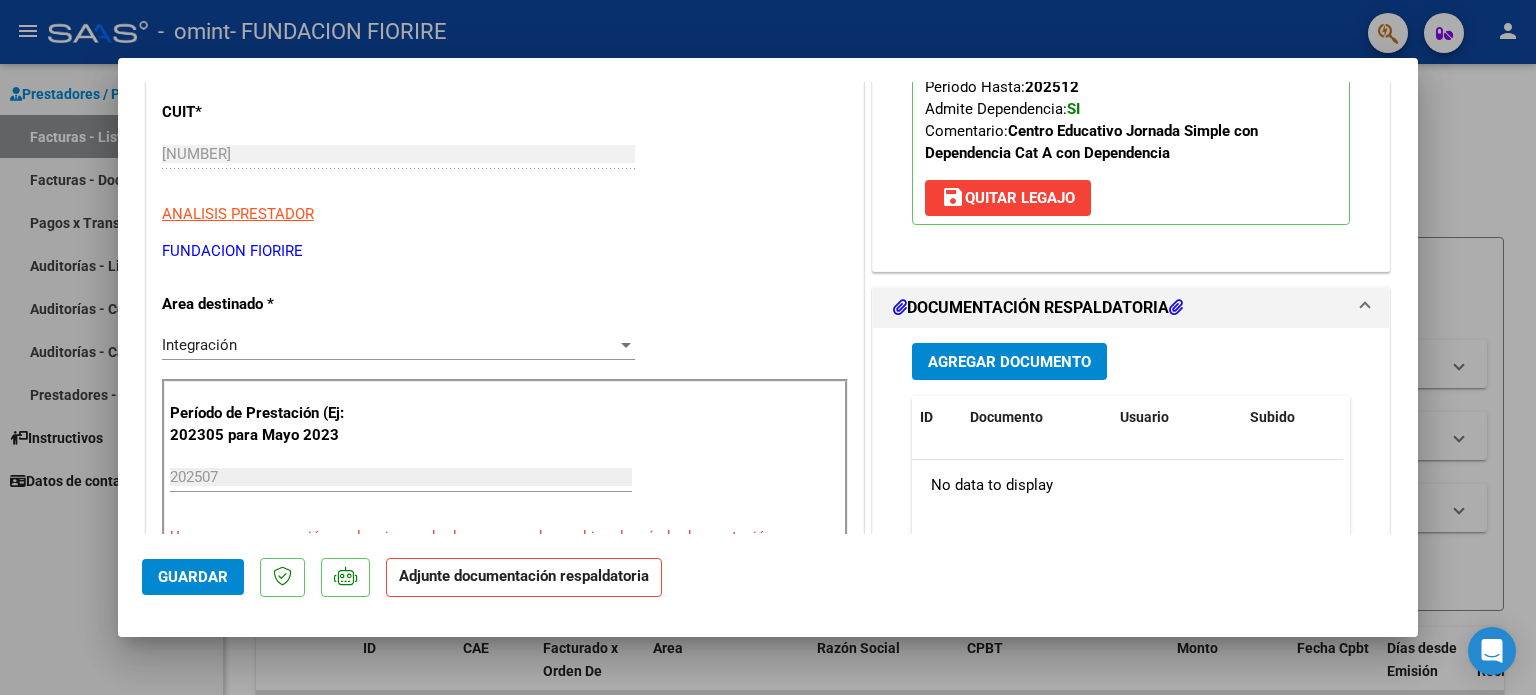 click on "Agregar Documento" at bounding box center (1009, 362) 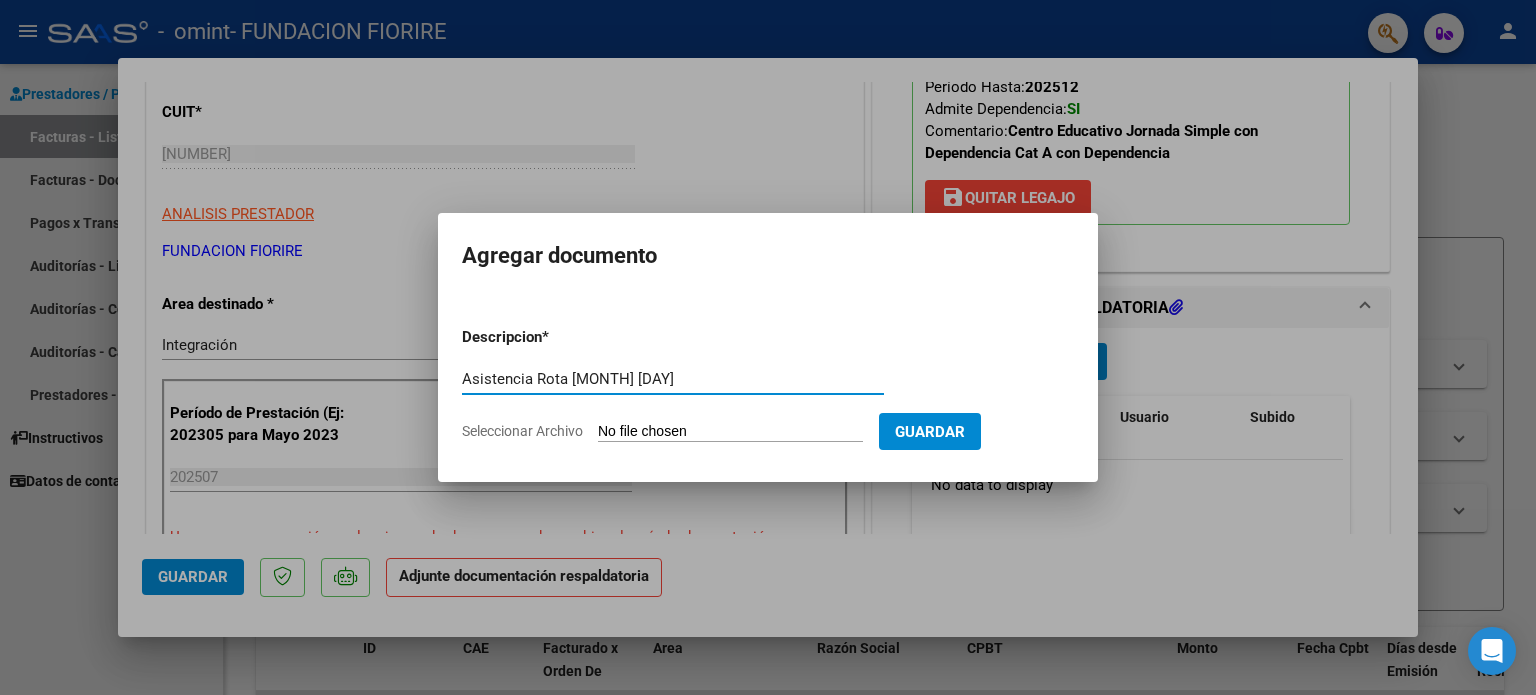 type on "Asistencia Rota [MONTH] [DAY]" 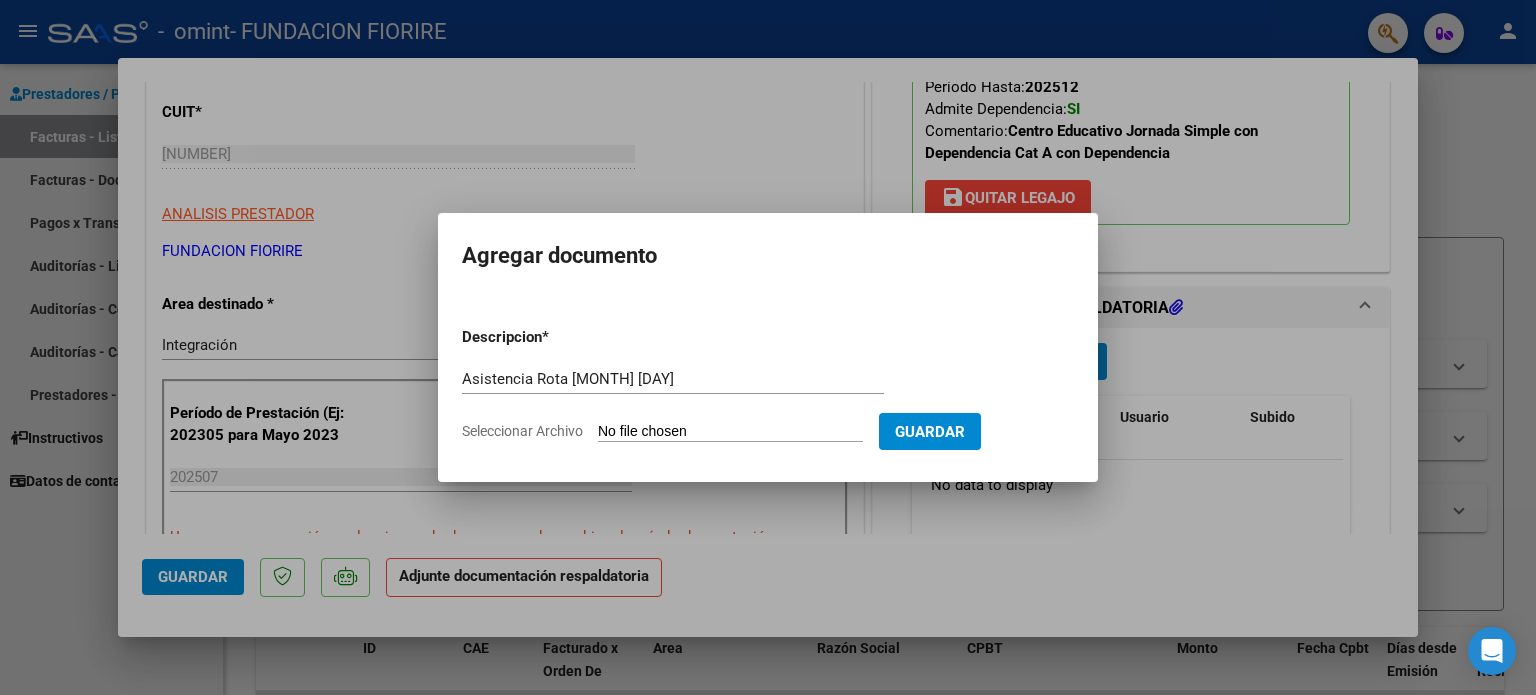 click on "Seleccionar Archivo" at bounding box center [730, 432] 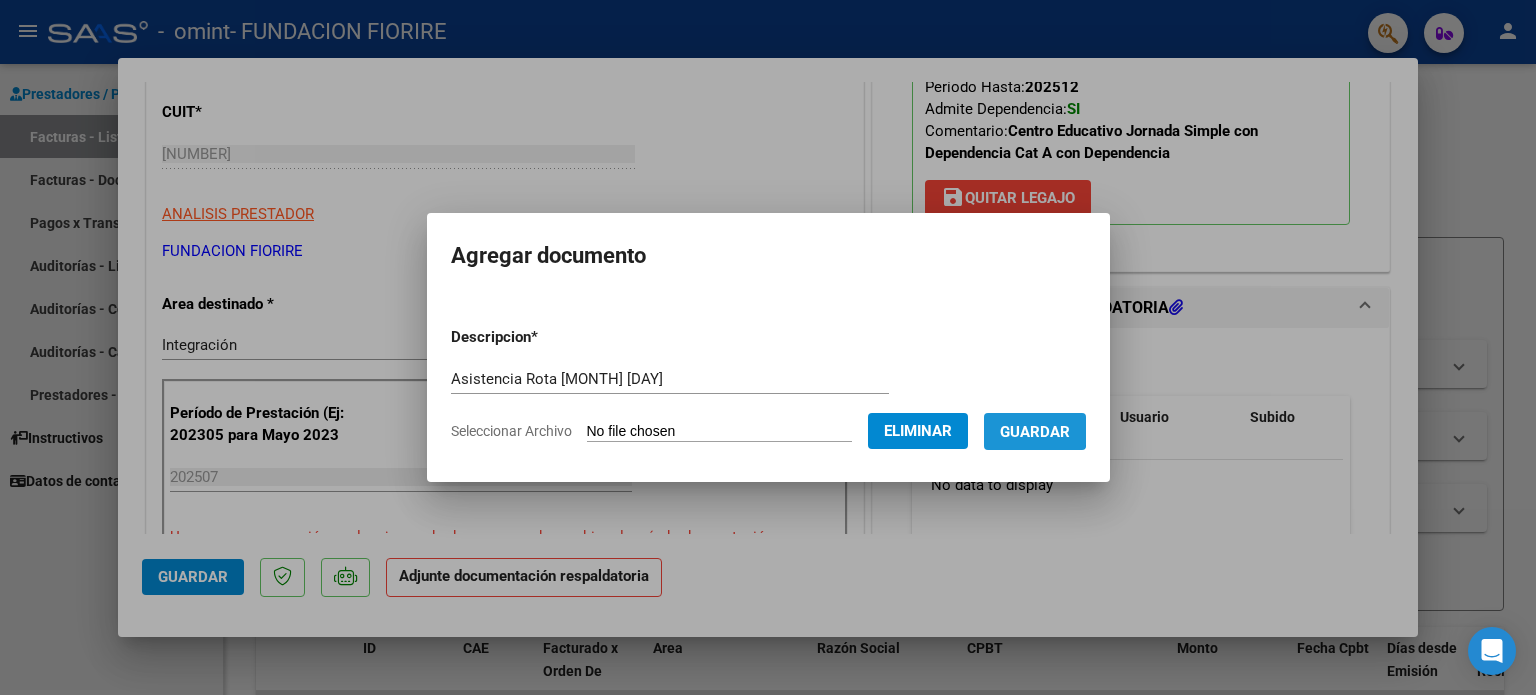 click on "Guardar" at bounding box center [1035, 432] 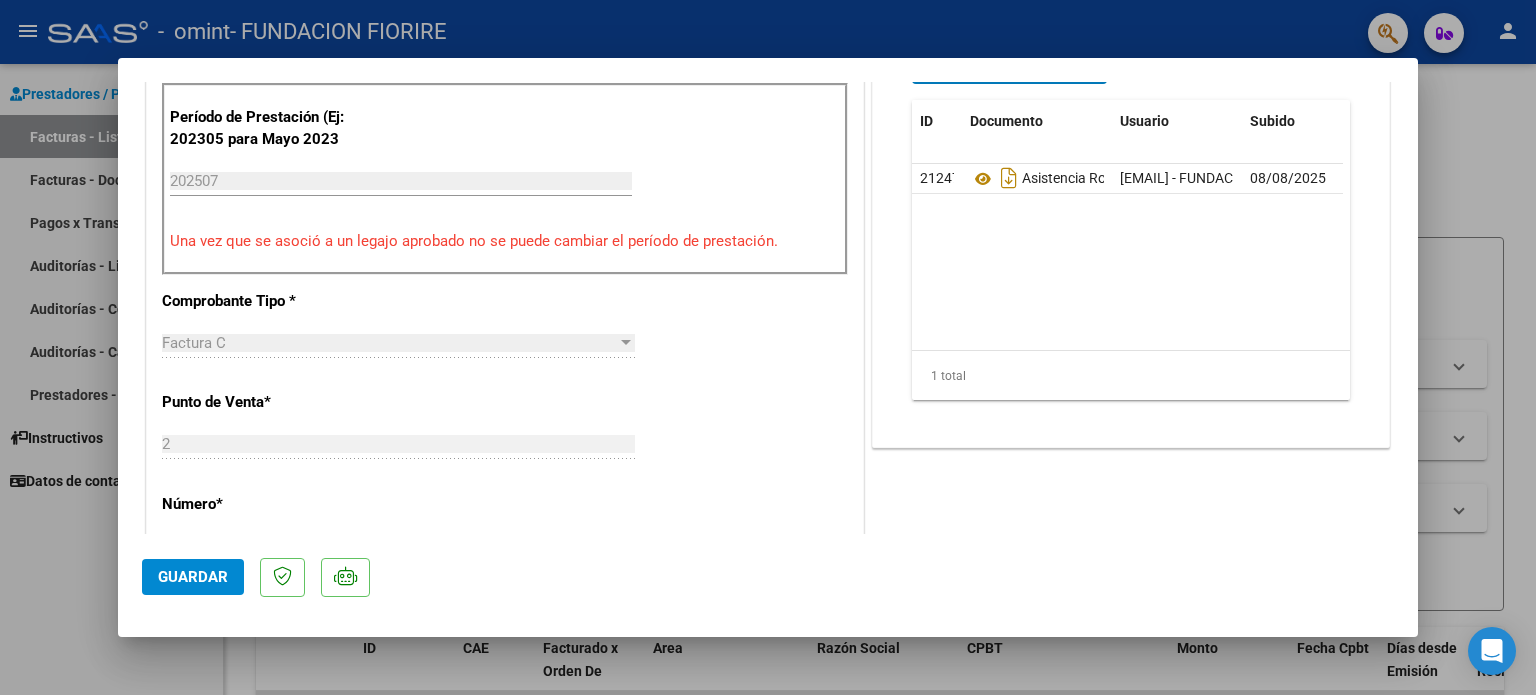 scroll, scrollTop: 600, scrollLeft: 0, axis: vertical 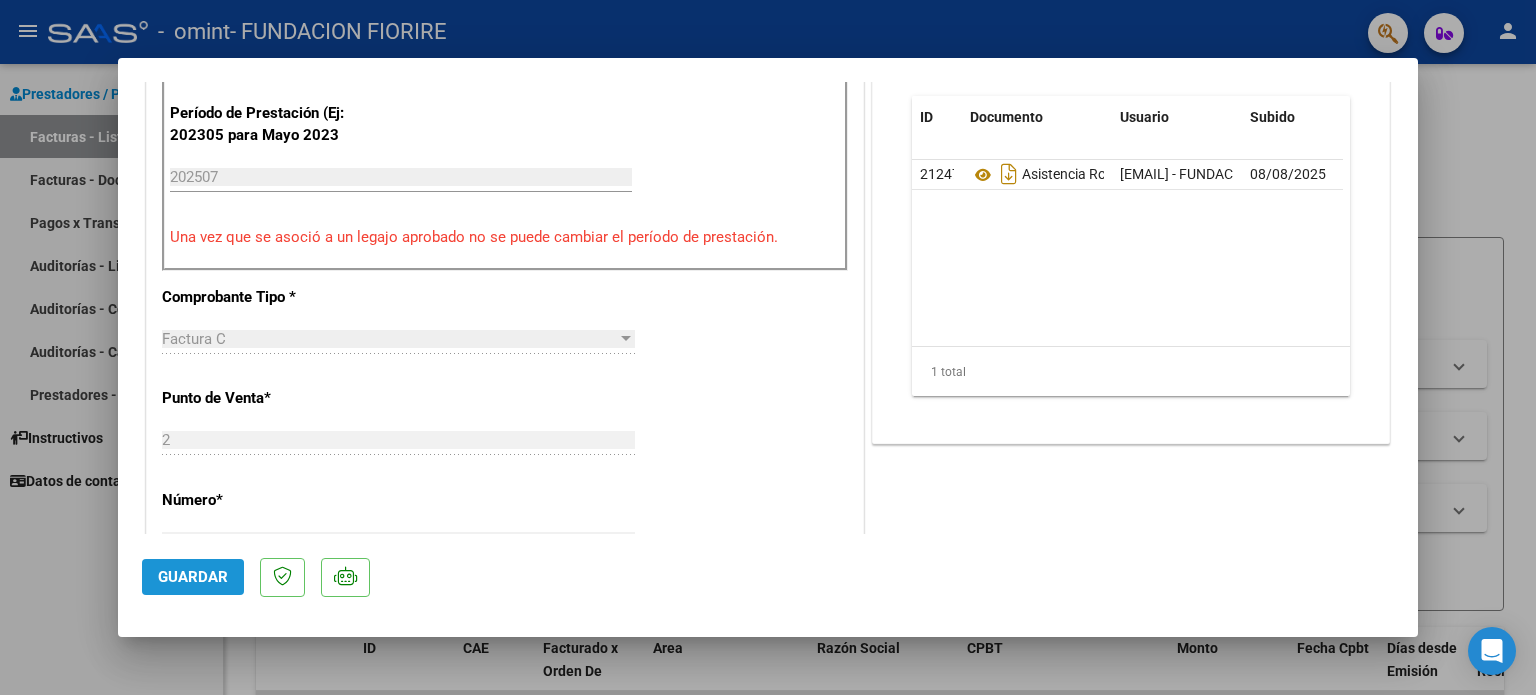 click on "Guardar" 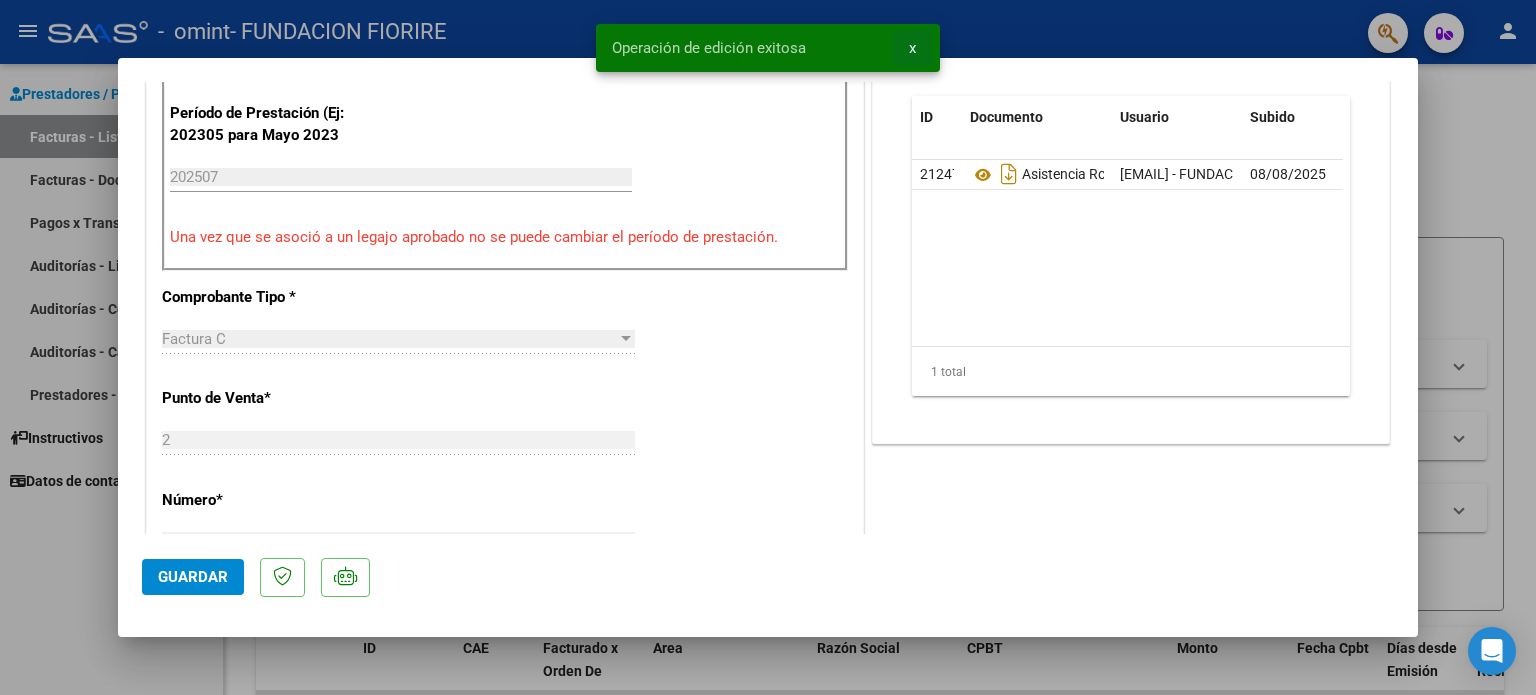 click on "x" at bounding box center [912, 48] 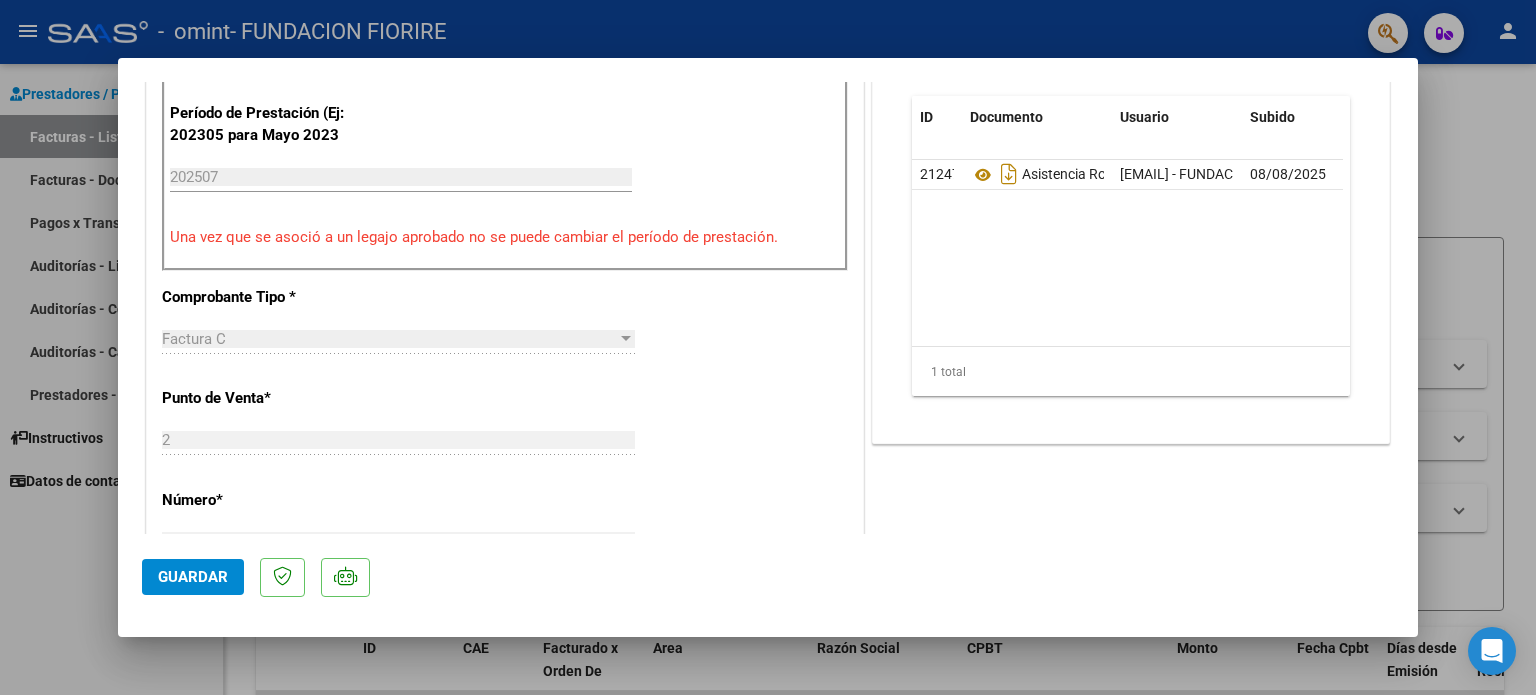 click at bounding box center (768, 347) 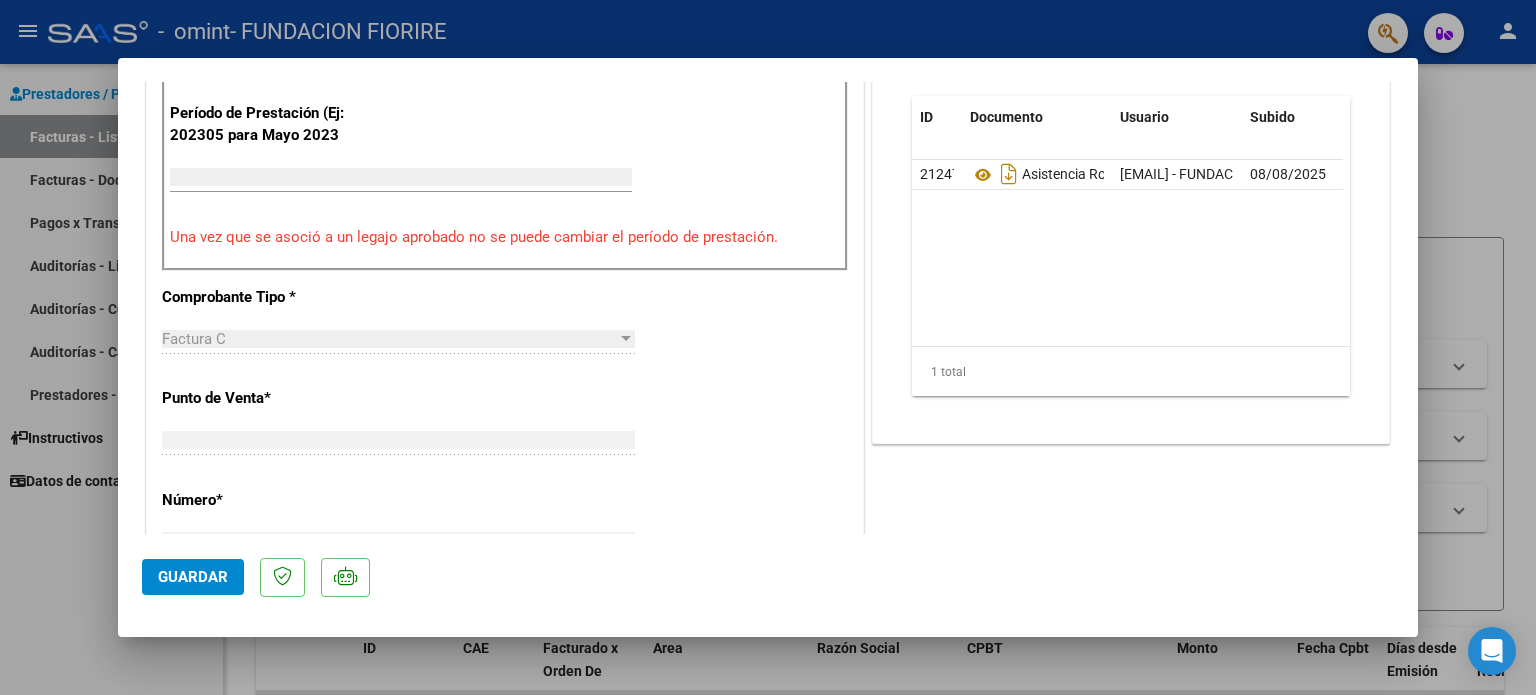 scroll, scrollTop: 559, scrollLeft: 0, axis: vertical 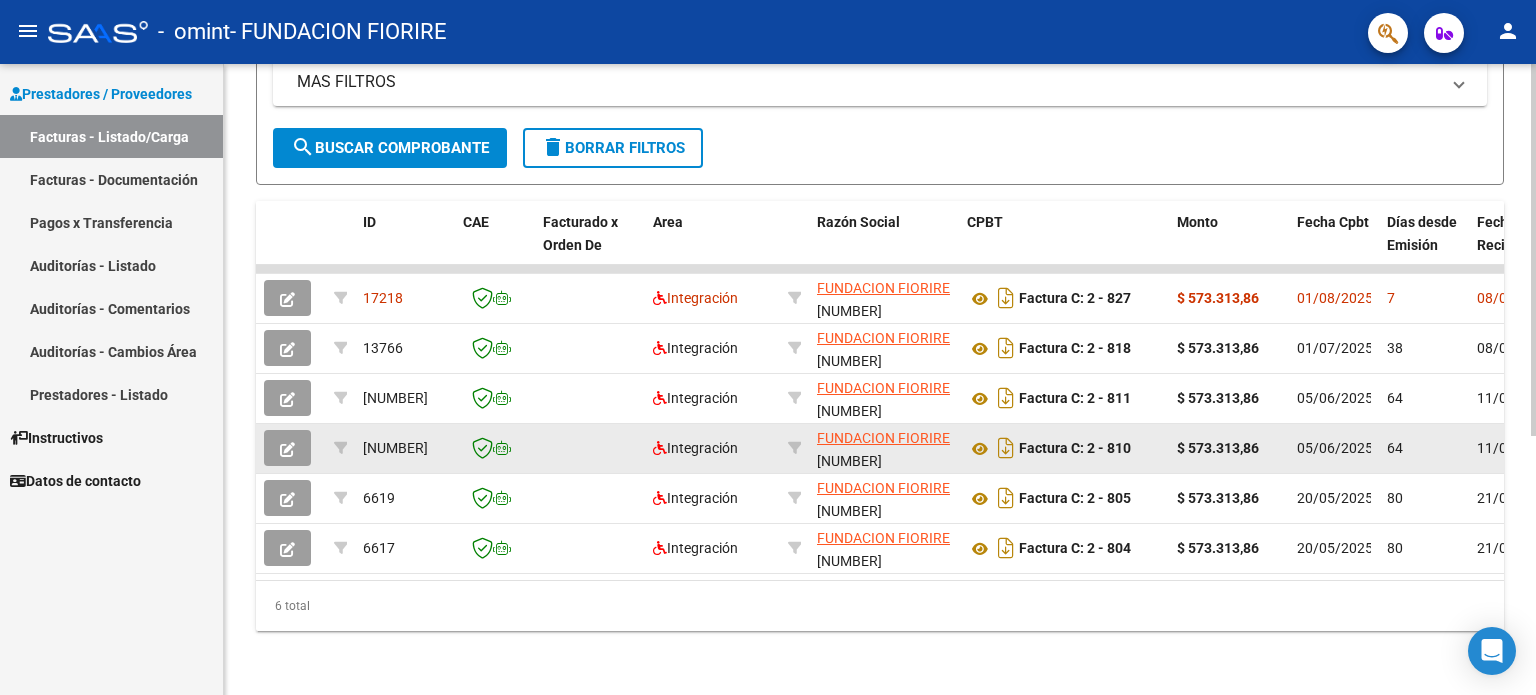 click 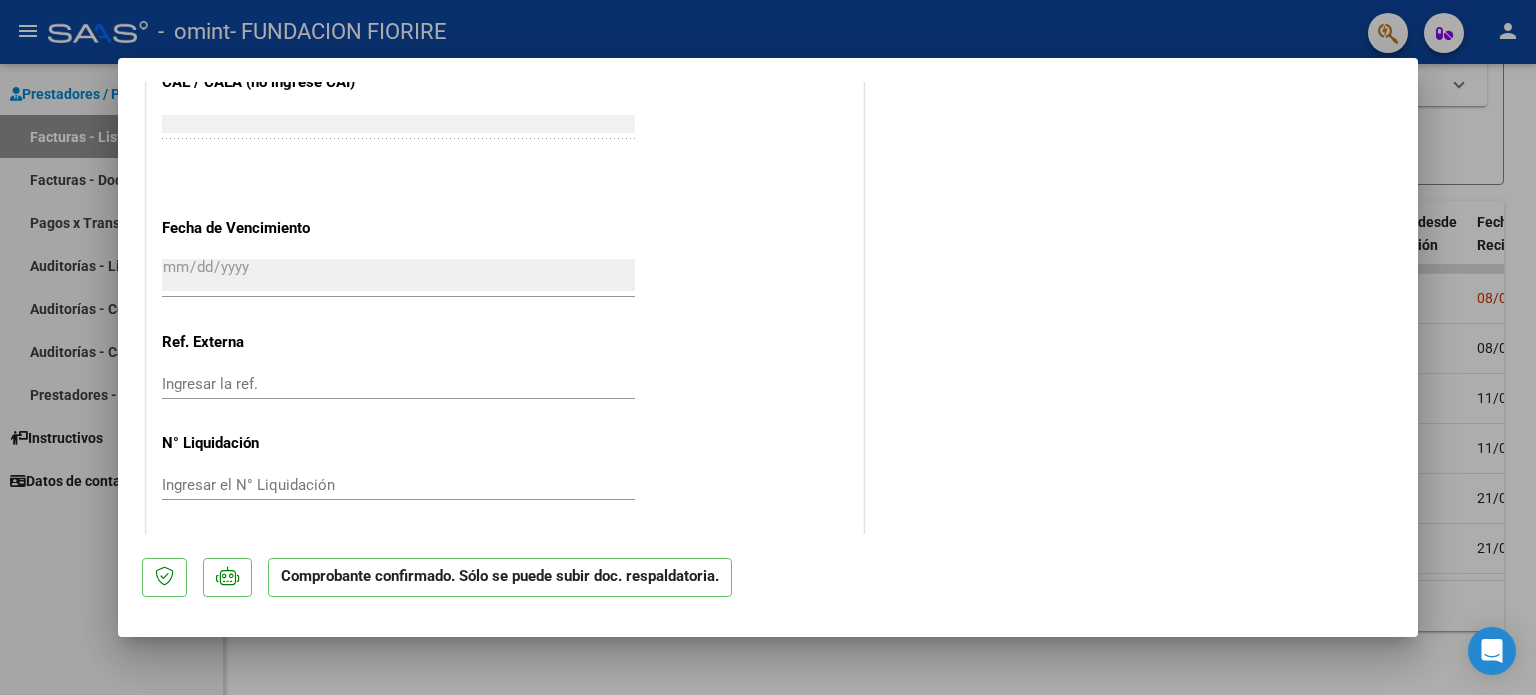 scroll, scrollTop: 1420, scrollLeft: 0, axis: vertical 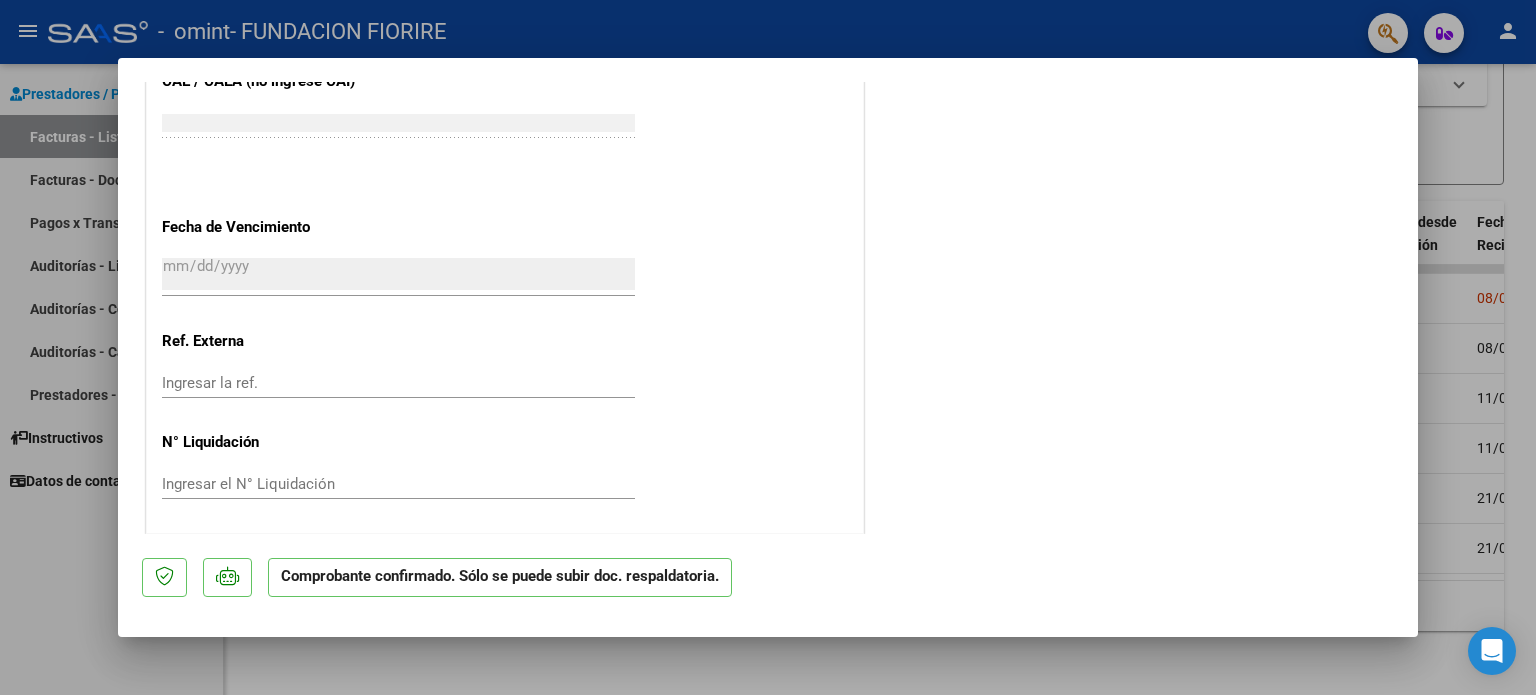 type 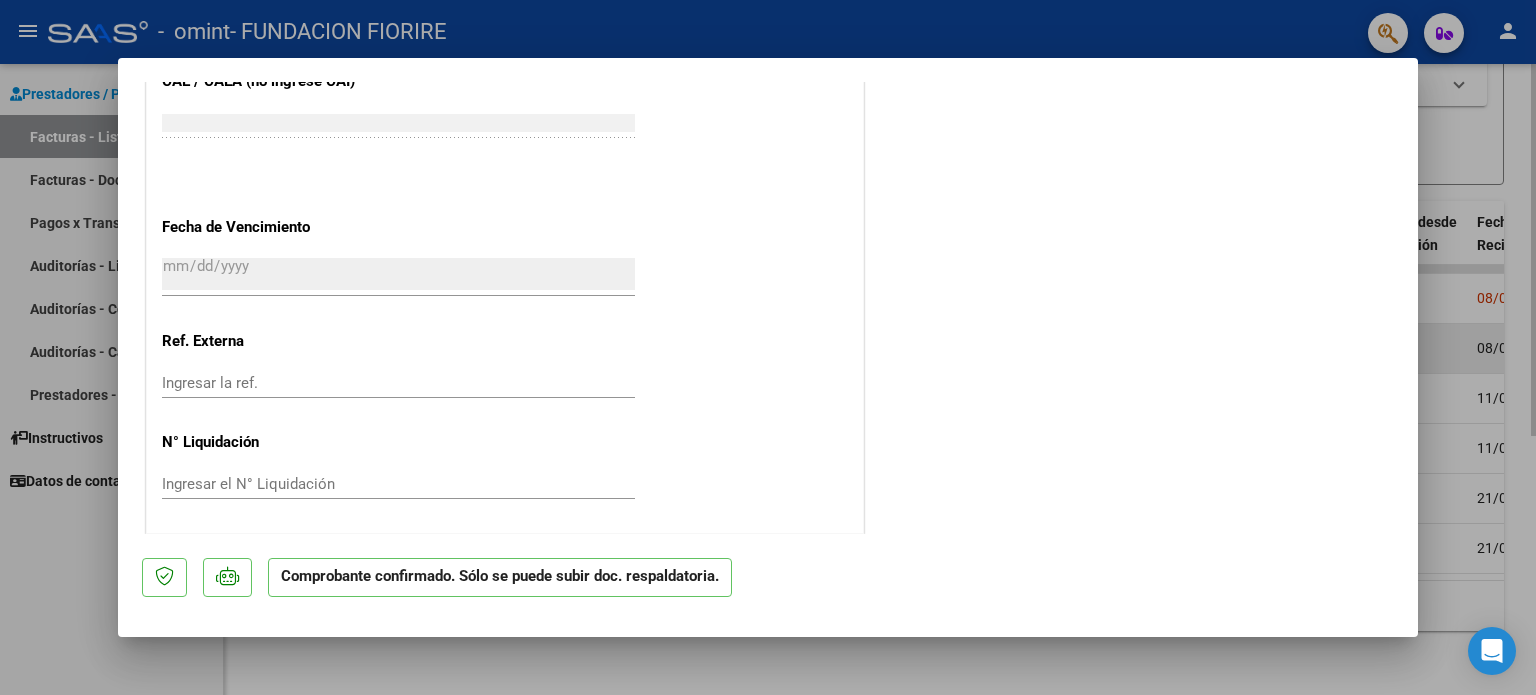 scroll, scrollTop: 0, scrollLeft: 0, axis: both 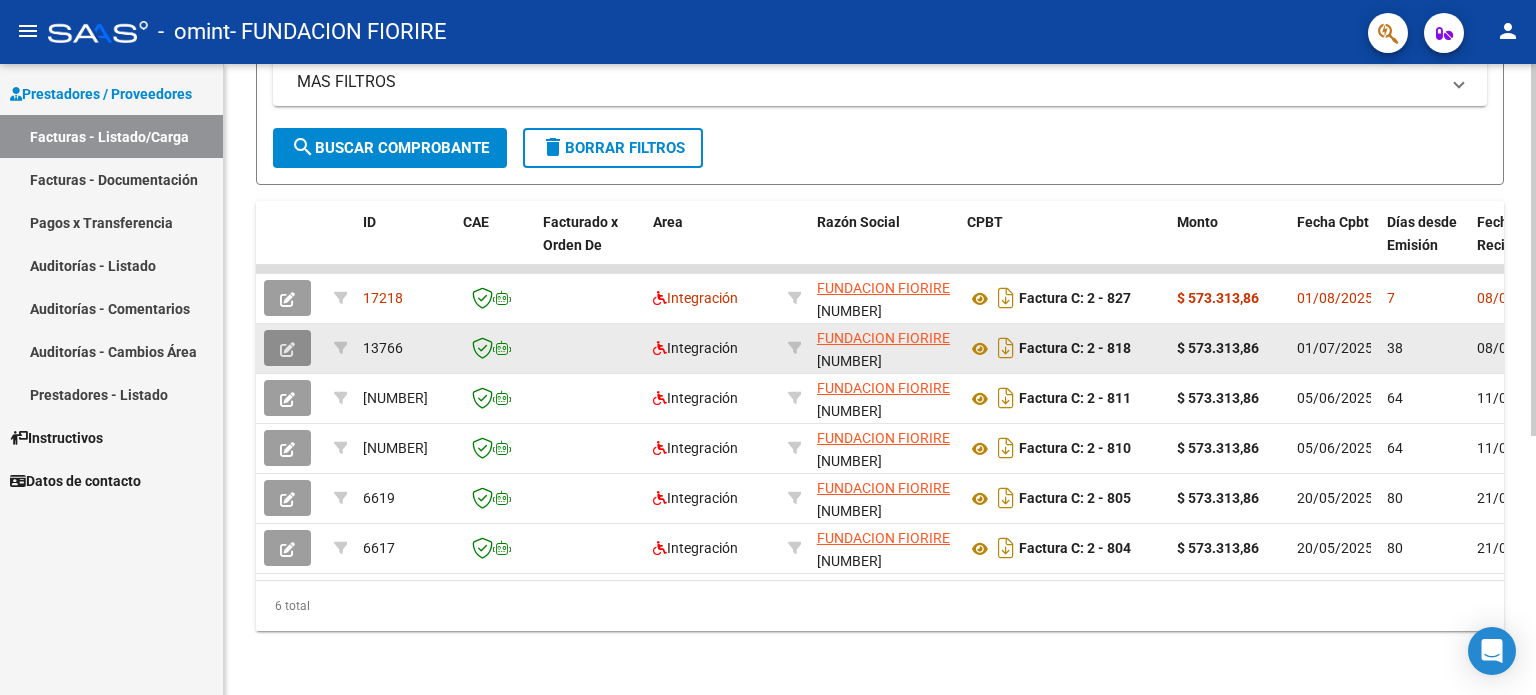 click 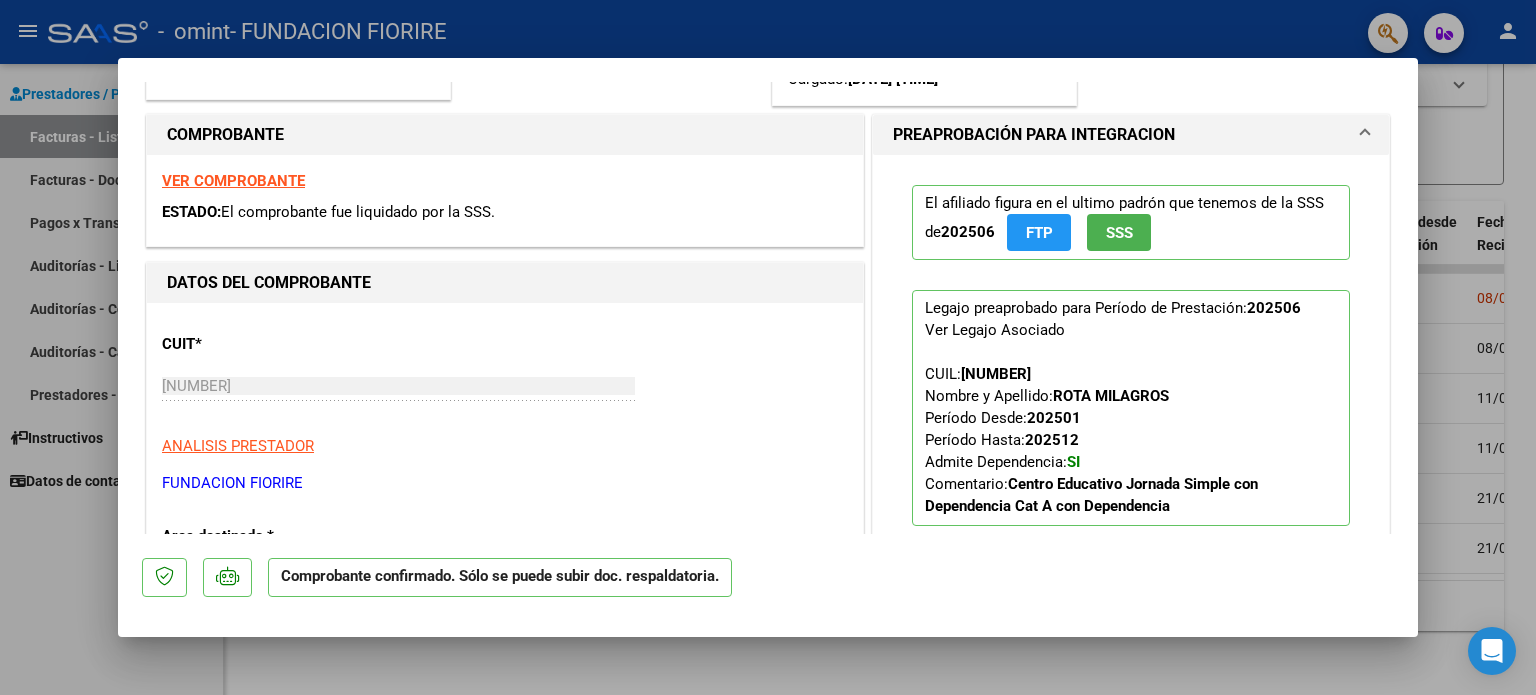 scroll, scrollTop: 300, scrollLeft: 0, axis: vertical 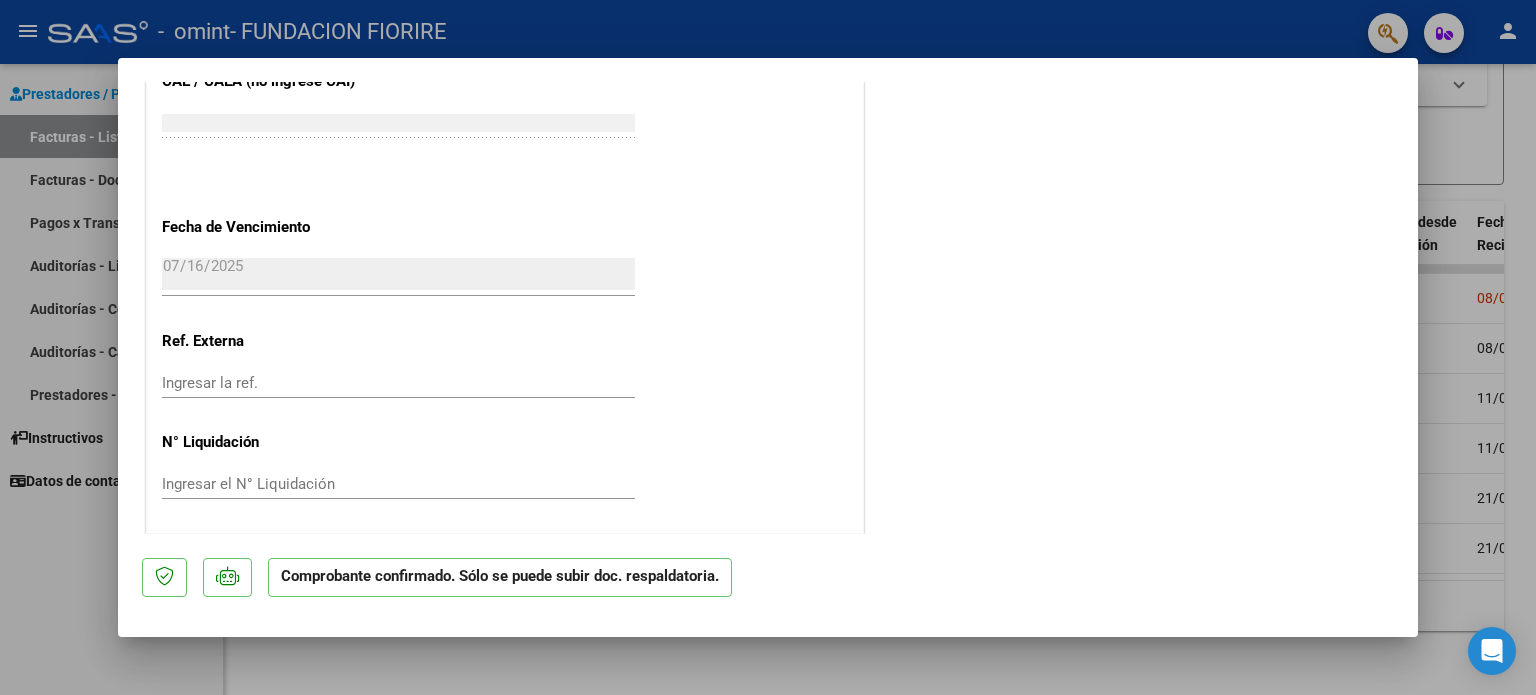 type 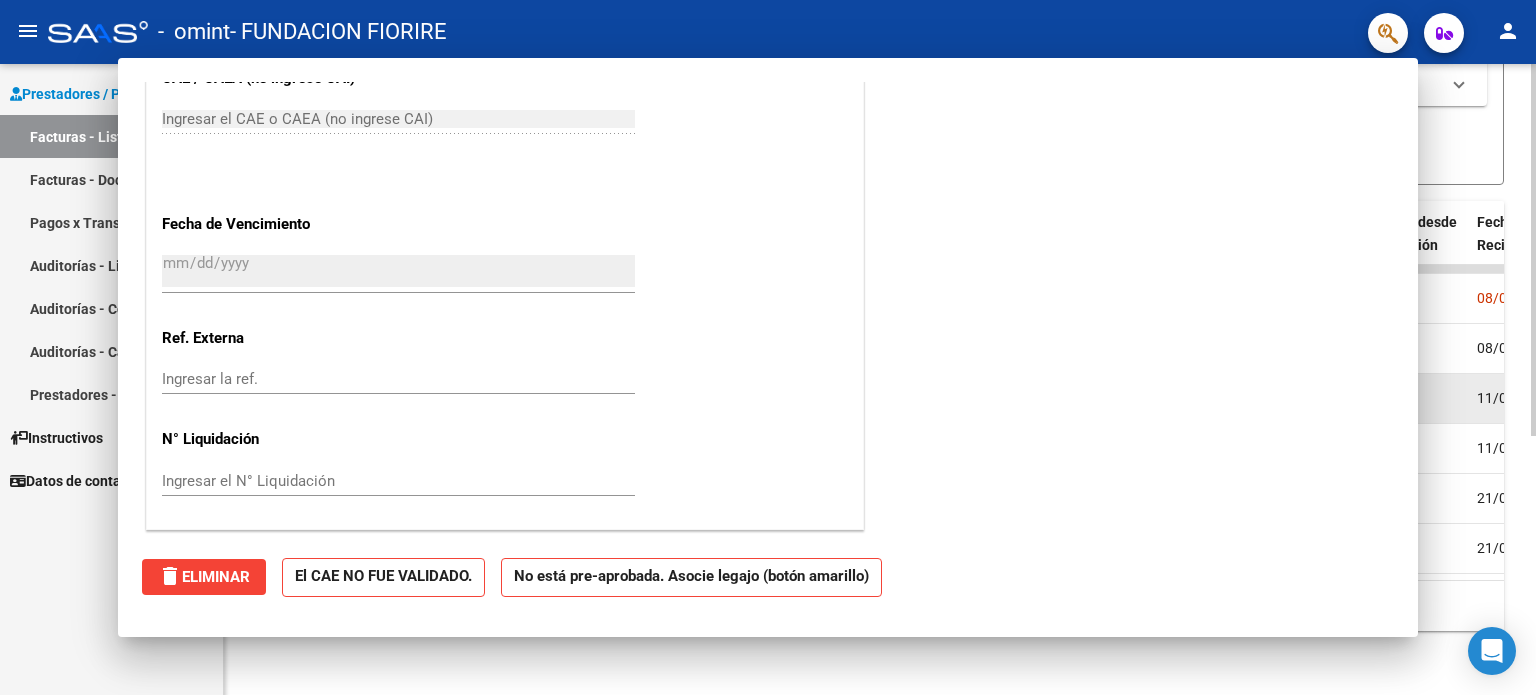 scroll, scrollTop: 1195, scrollLeft: 0, axis: vertical 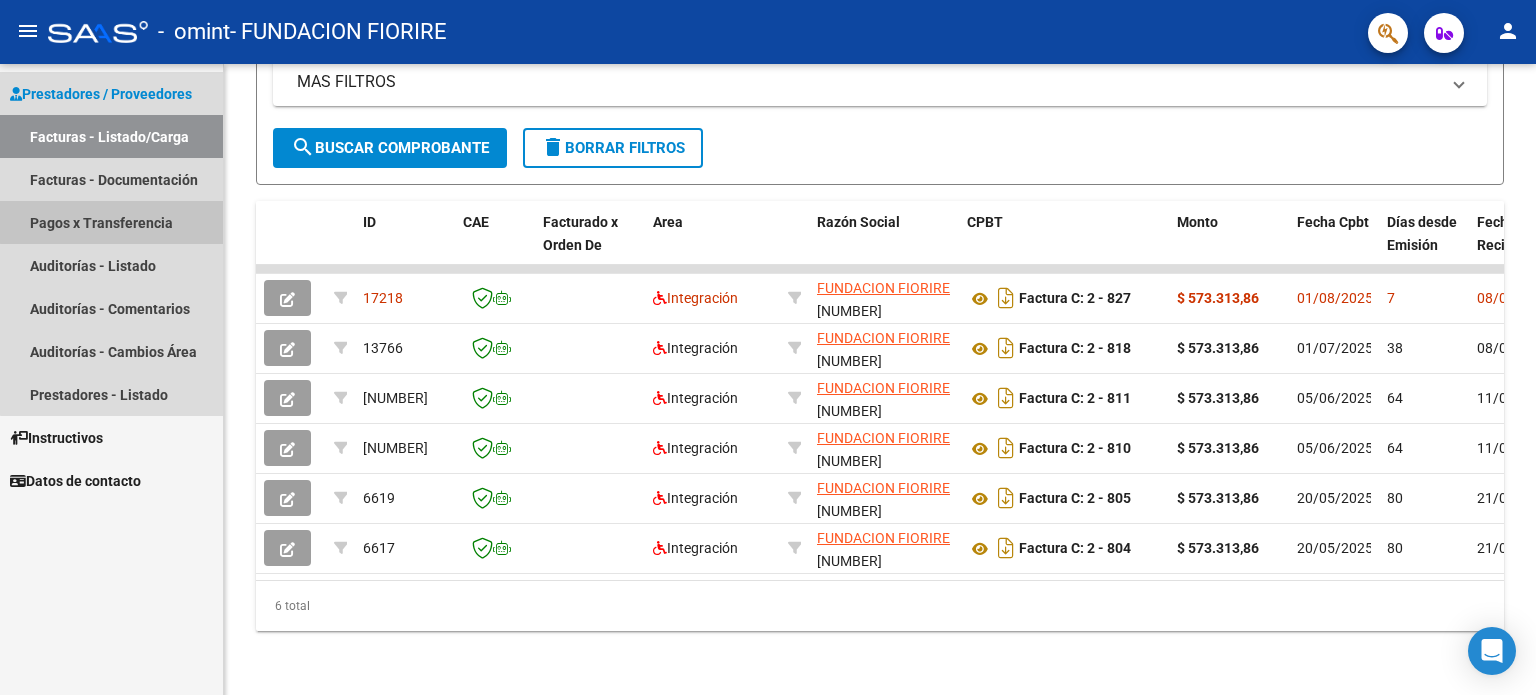 click on "Pagos x Transferencia" at bounding box center (111, 222) 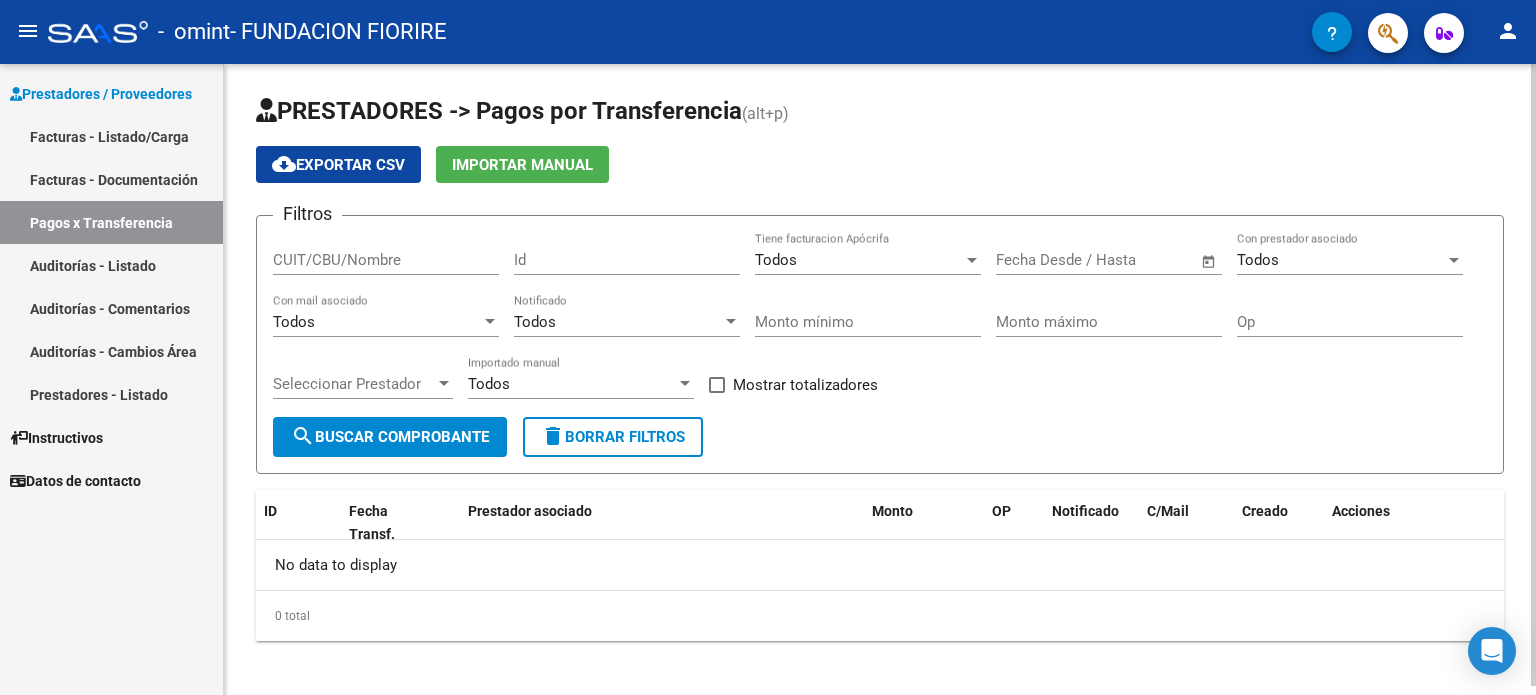scroll, scrollTop: 0, scrollLeft: 0, axis: both 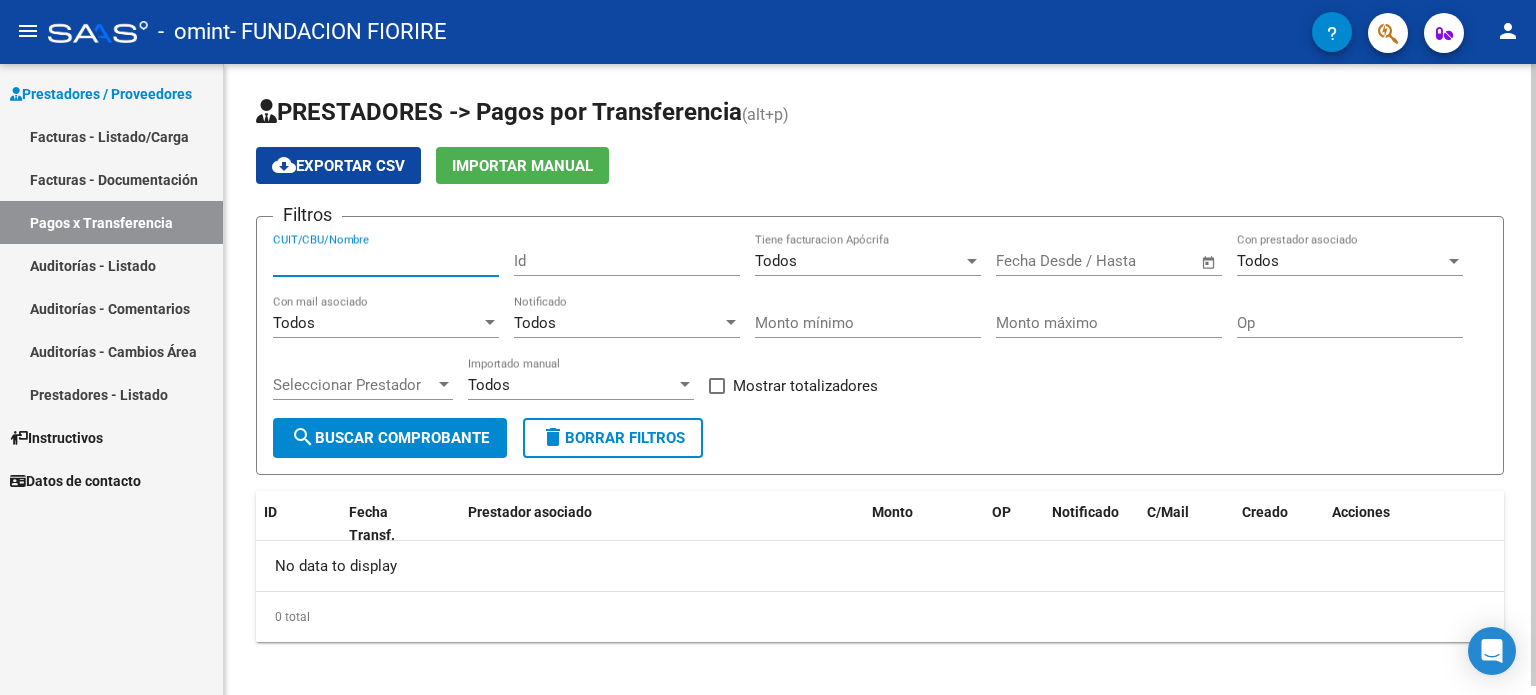 click on "CUIT/CBU/Nombre" at bounding box center (386, 261) 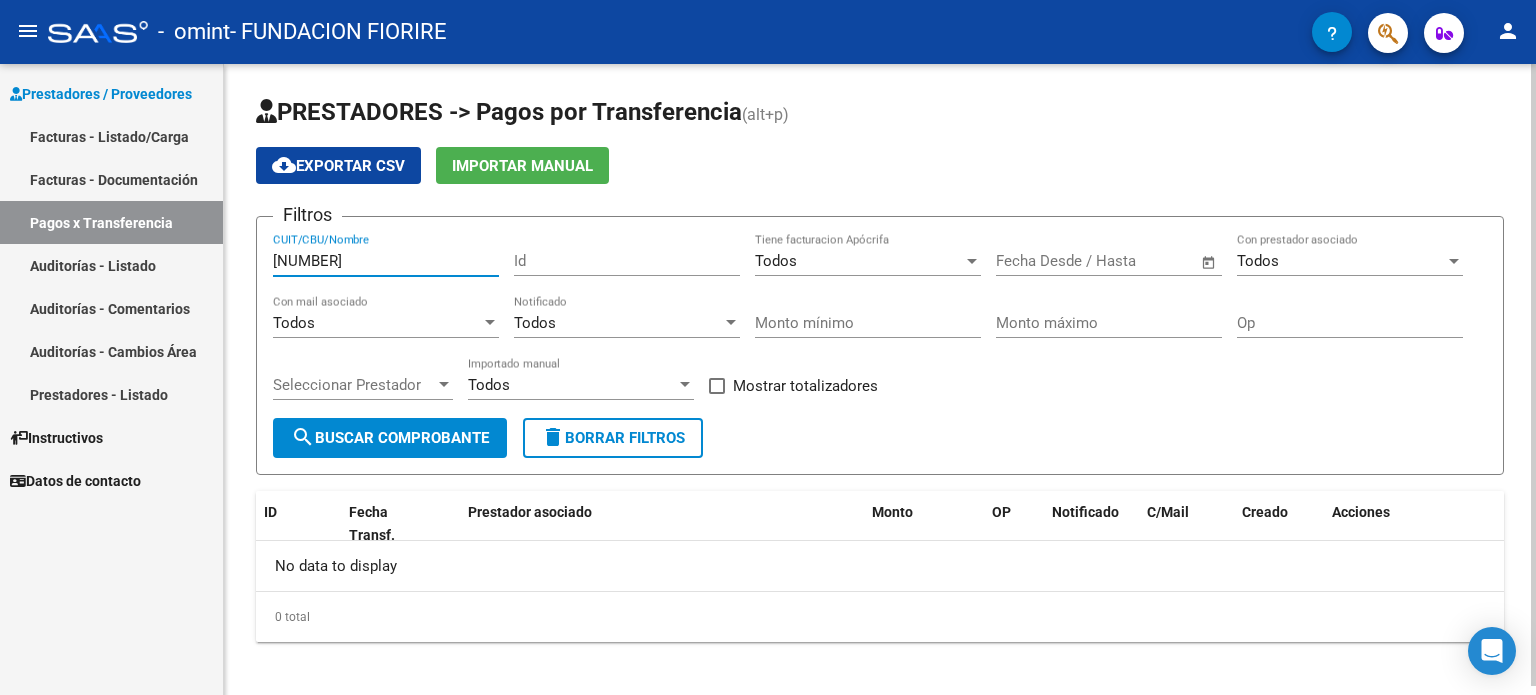 type on "[NUMBER]" 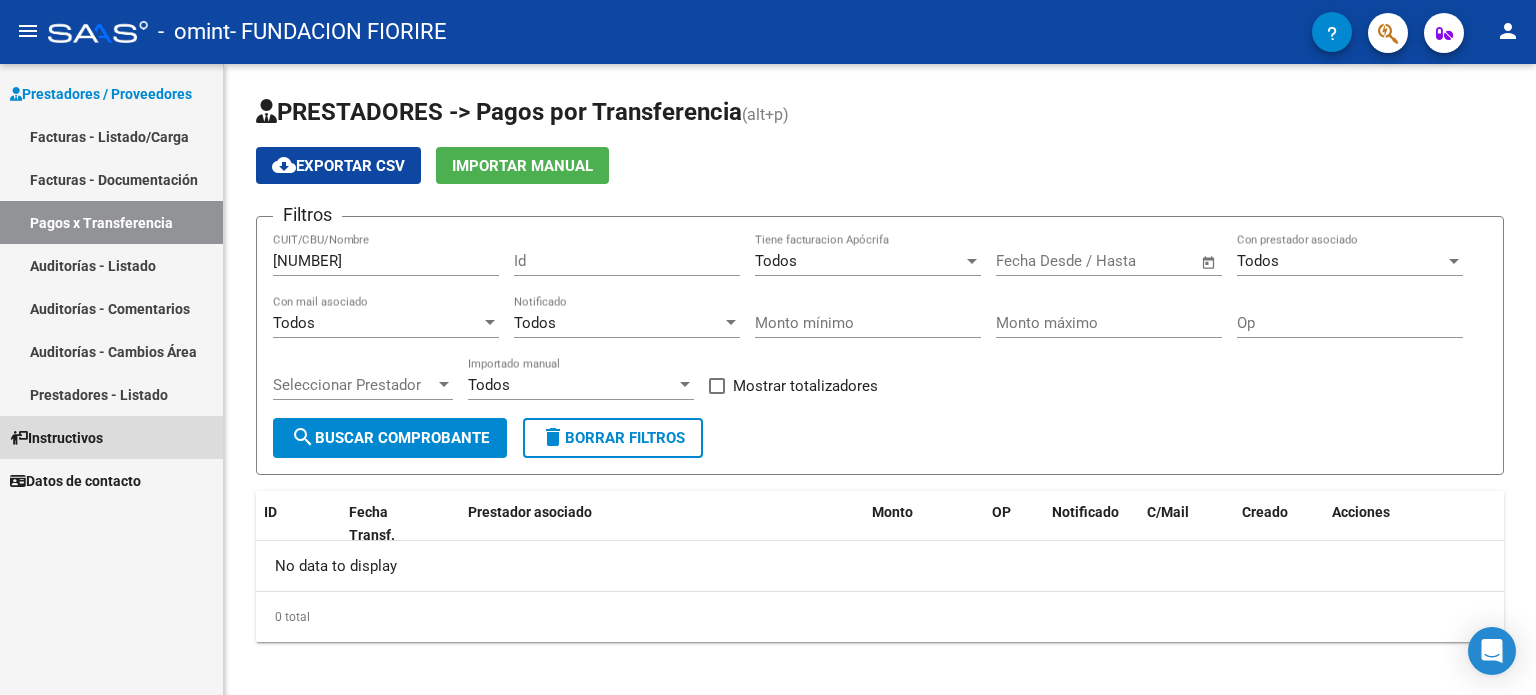 click on "Instructivos" at bounding box center [56, 438] 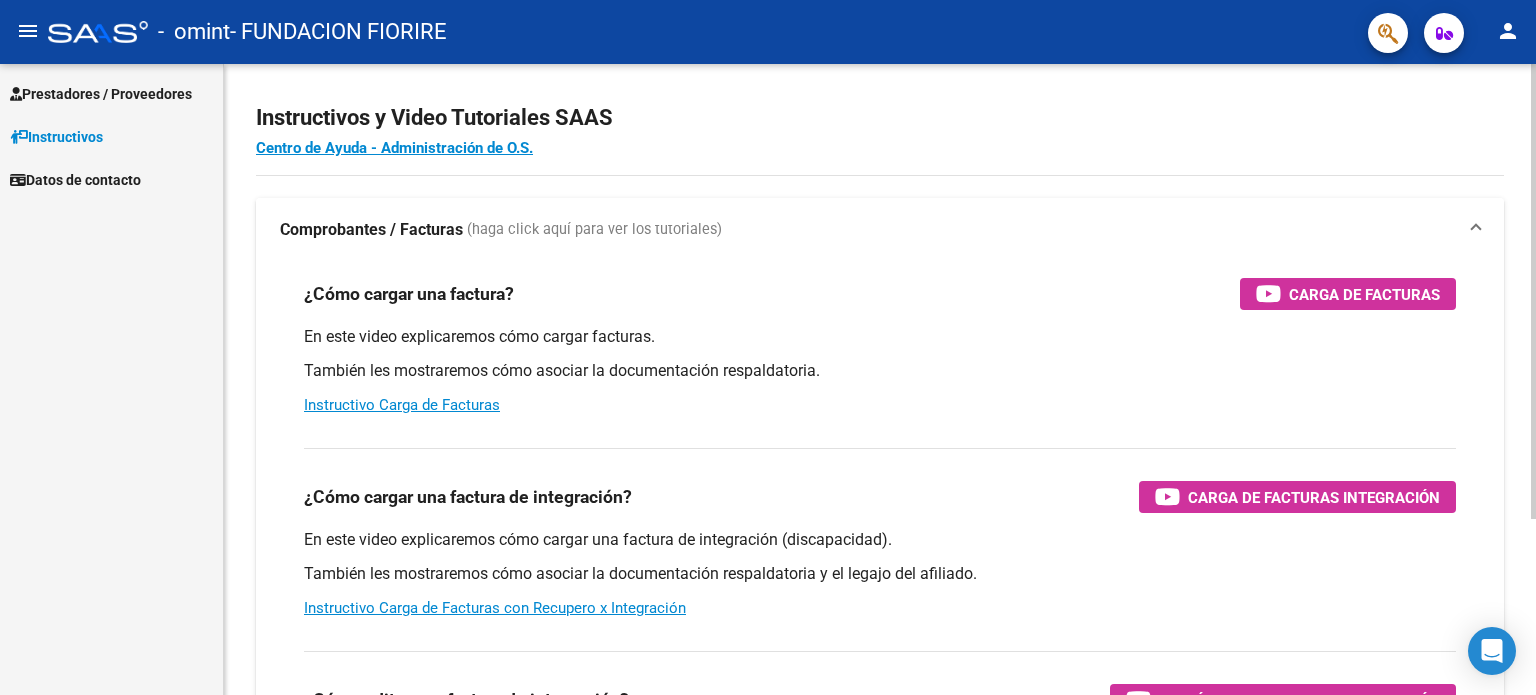scroll, scrollTop: 0, scrollLeft: 0, axis: both 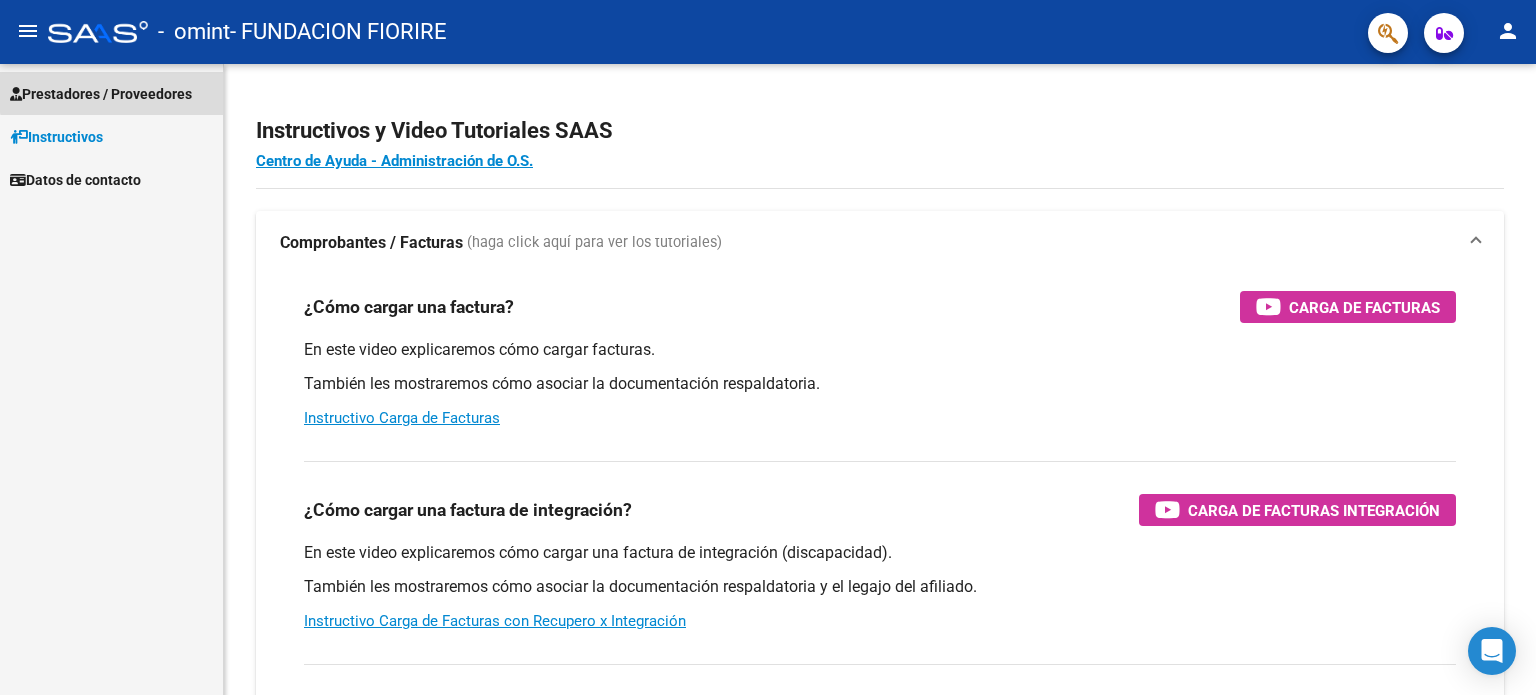 click on "Prestadores / Proveedores" at bounding box center [101, 94] 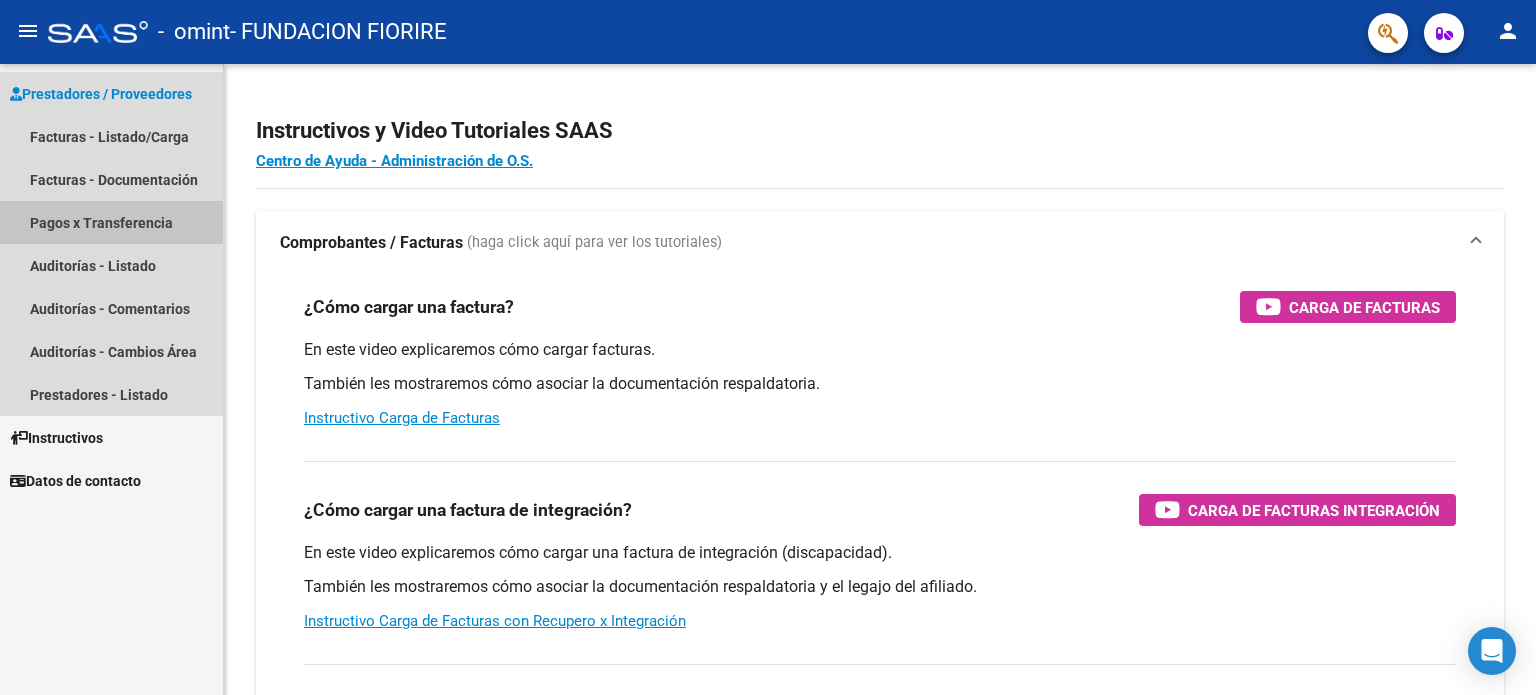 click on "Pagos x Transferencia" at bounding box center (111, 222) 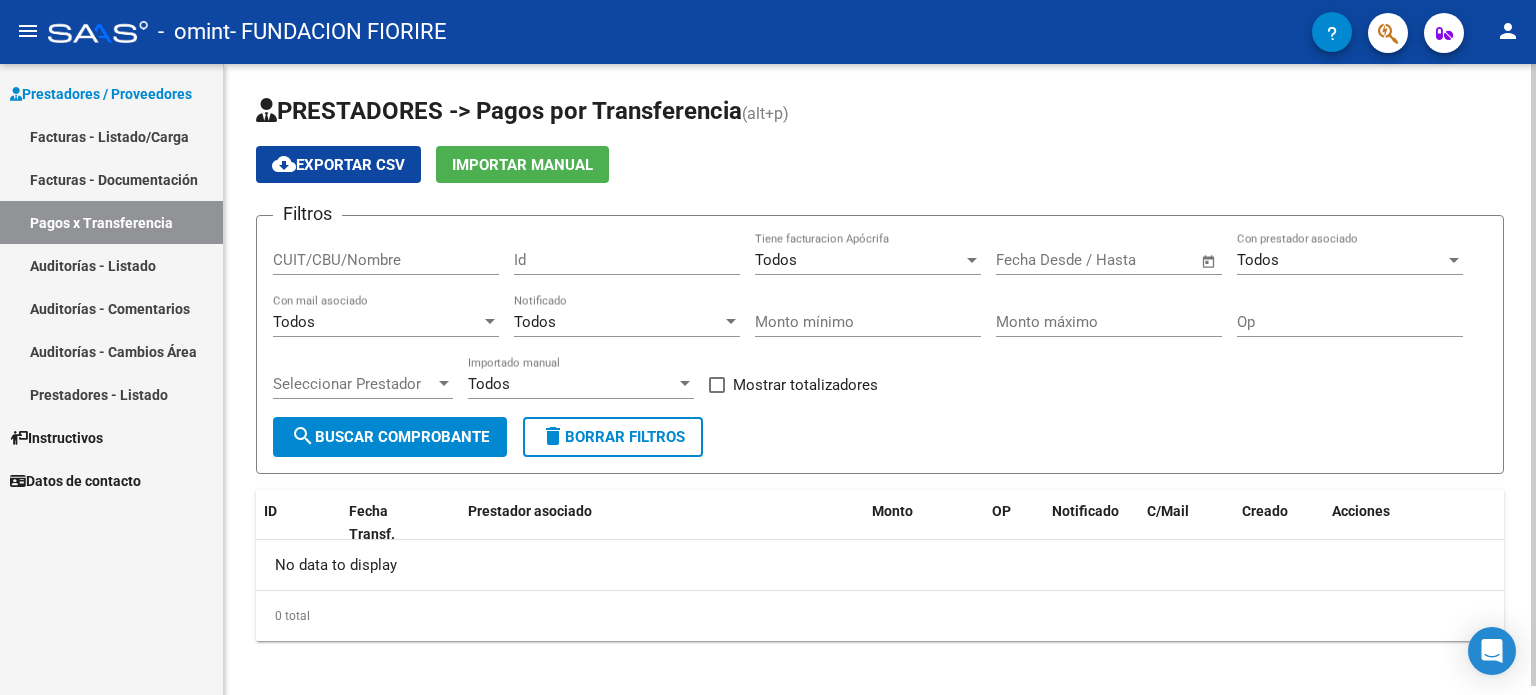 scroll, scrollTop: 0, scrollLeft: 0, axis: both 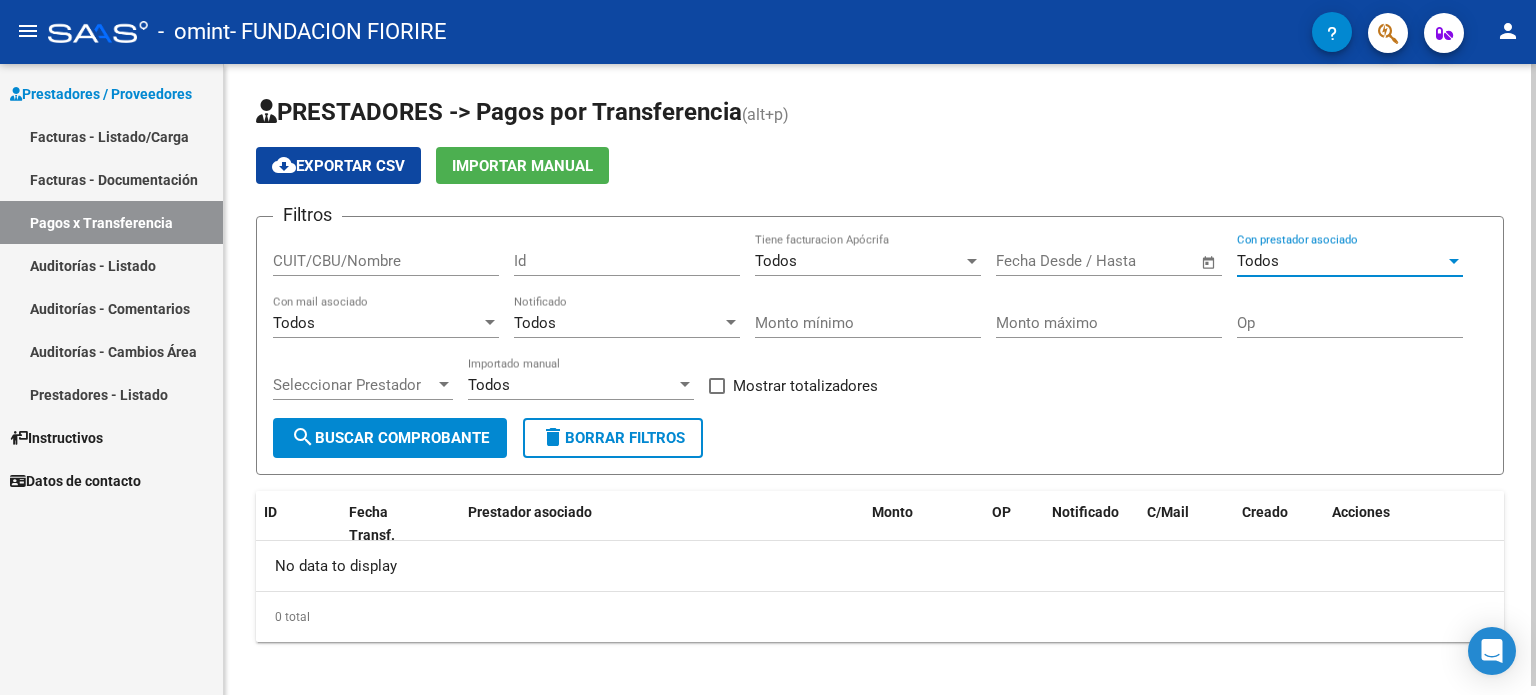 click on "Todos" at bounding box center (1341, 261) 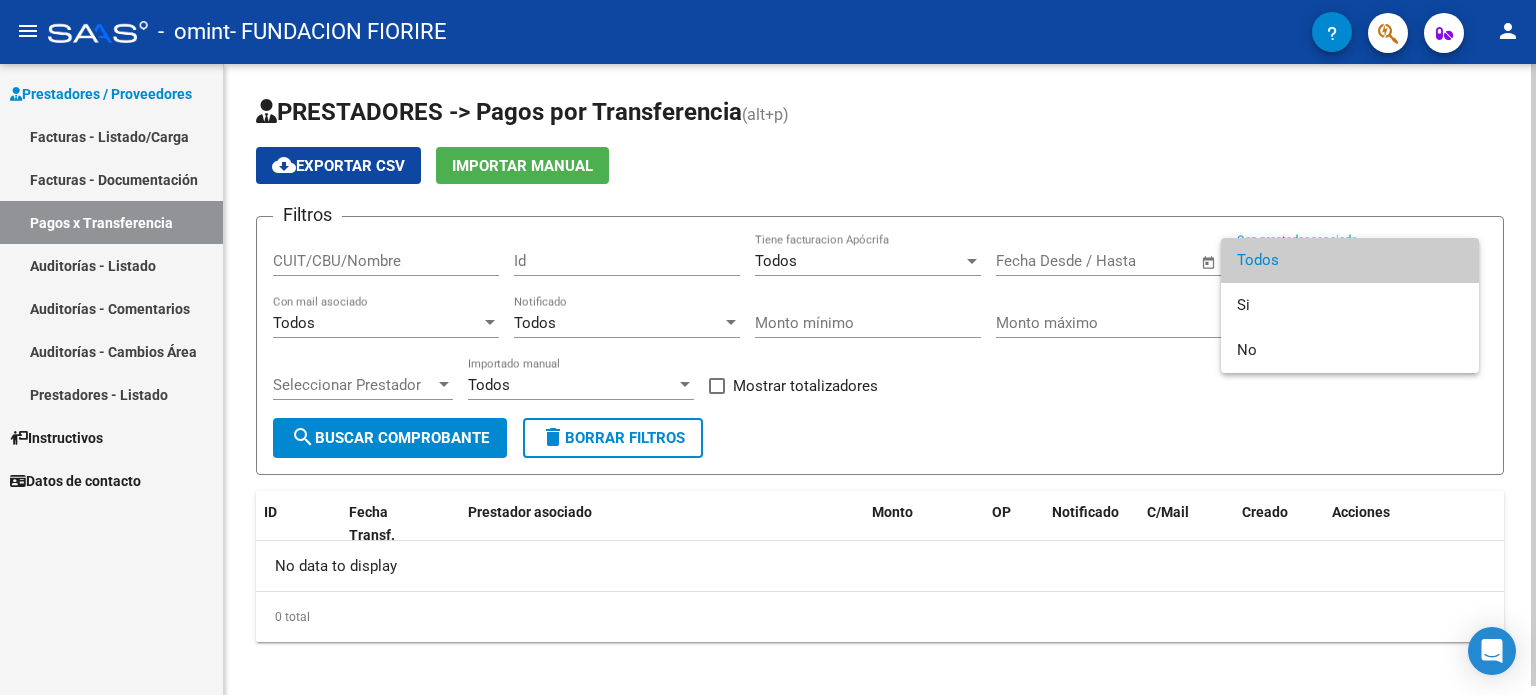 click on "Todos" at bounding box center (1350, 260) 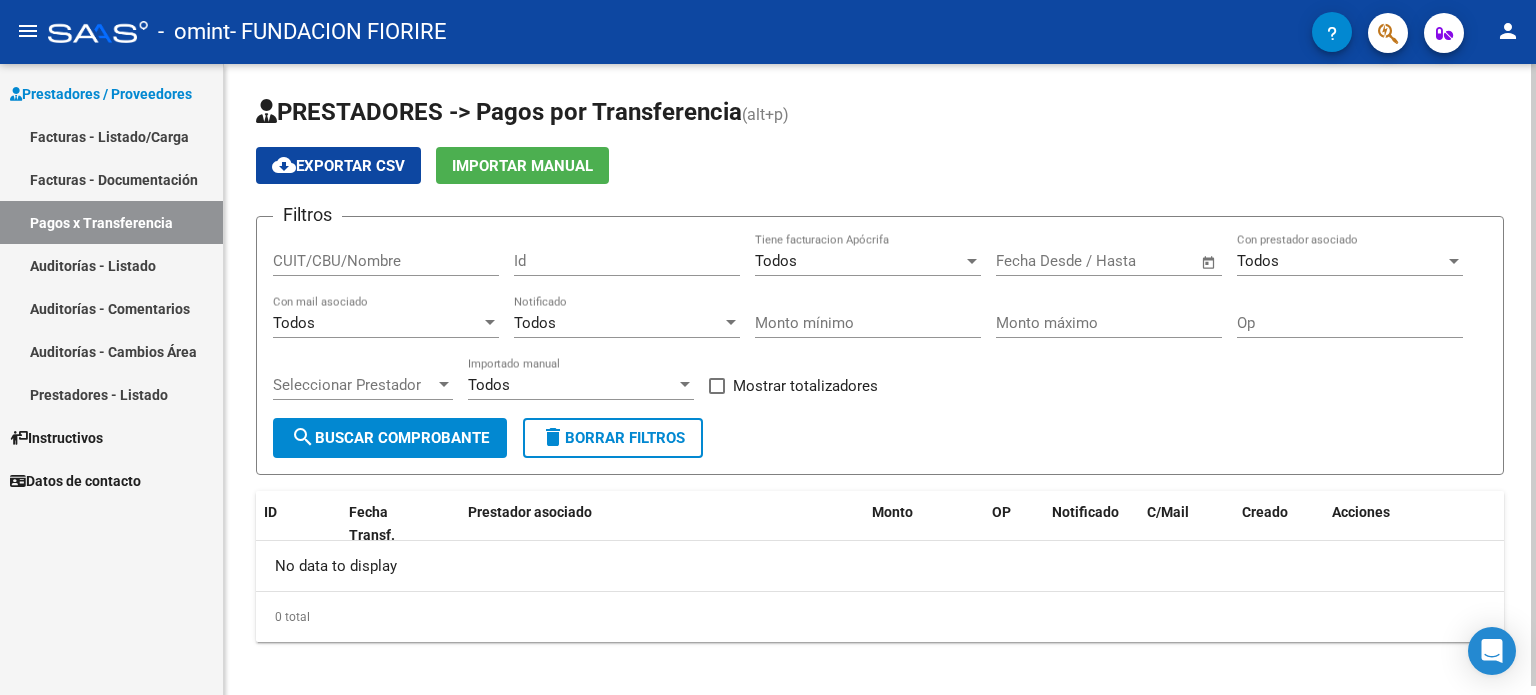 click on "Seleccionar Prestador Seleccionar Prestador" 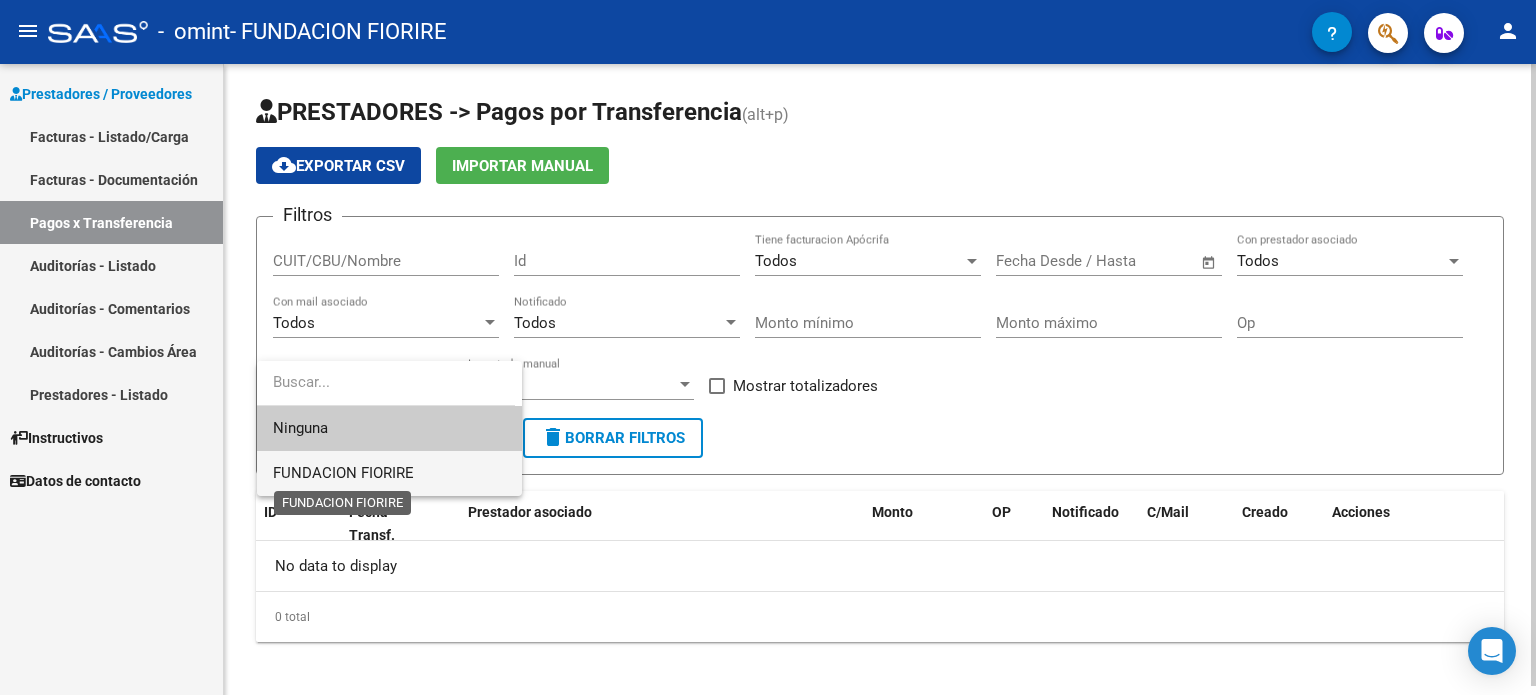 click on "FUNDACION FIORIRE" at bounding box center (343, 473) 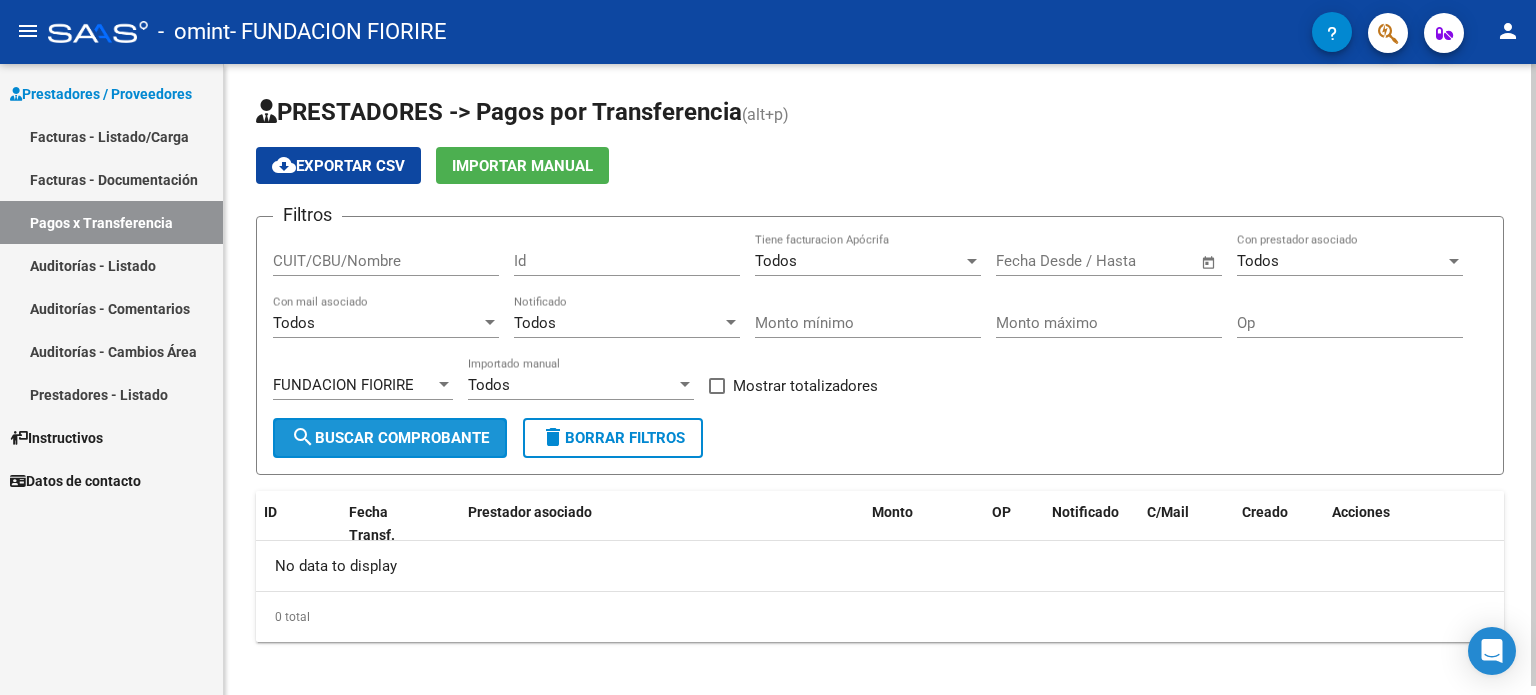 click on "search  Buscar Comprobante" 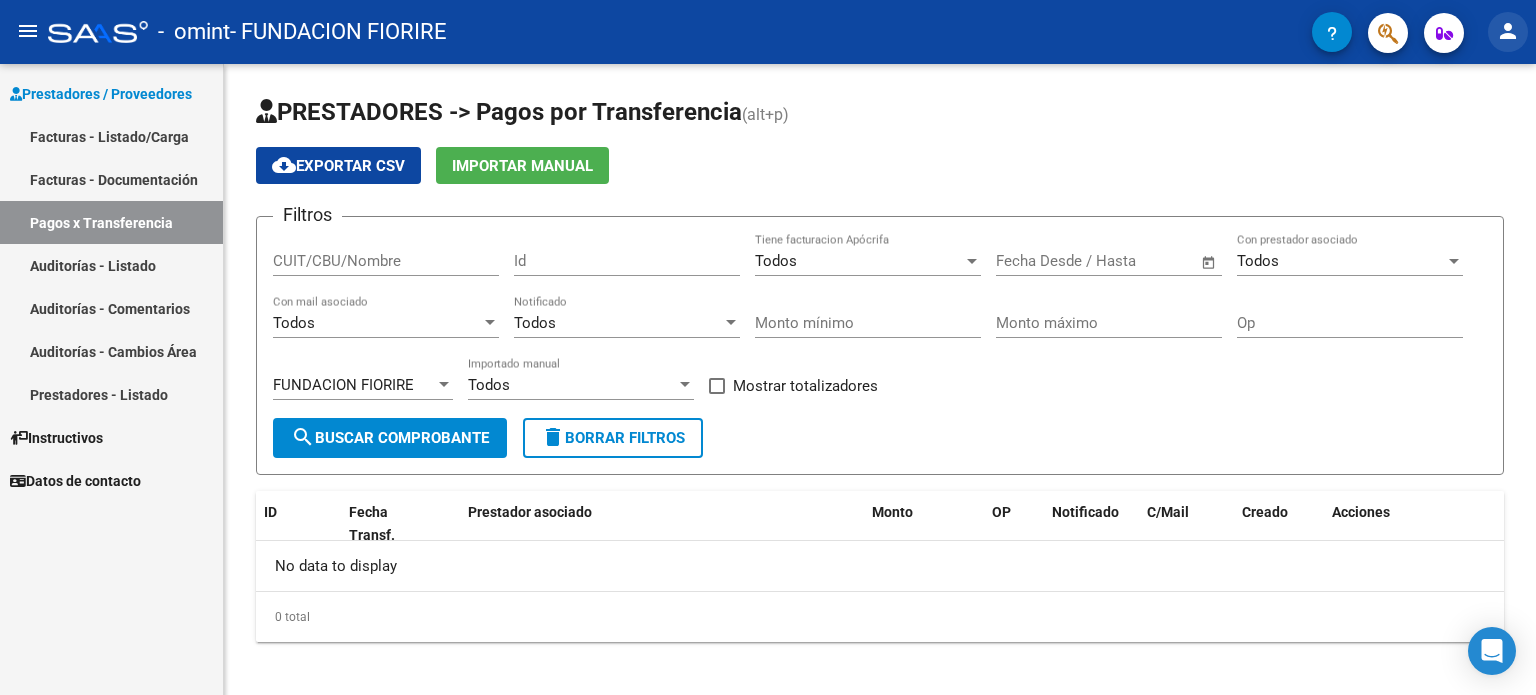click on "person" 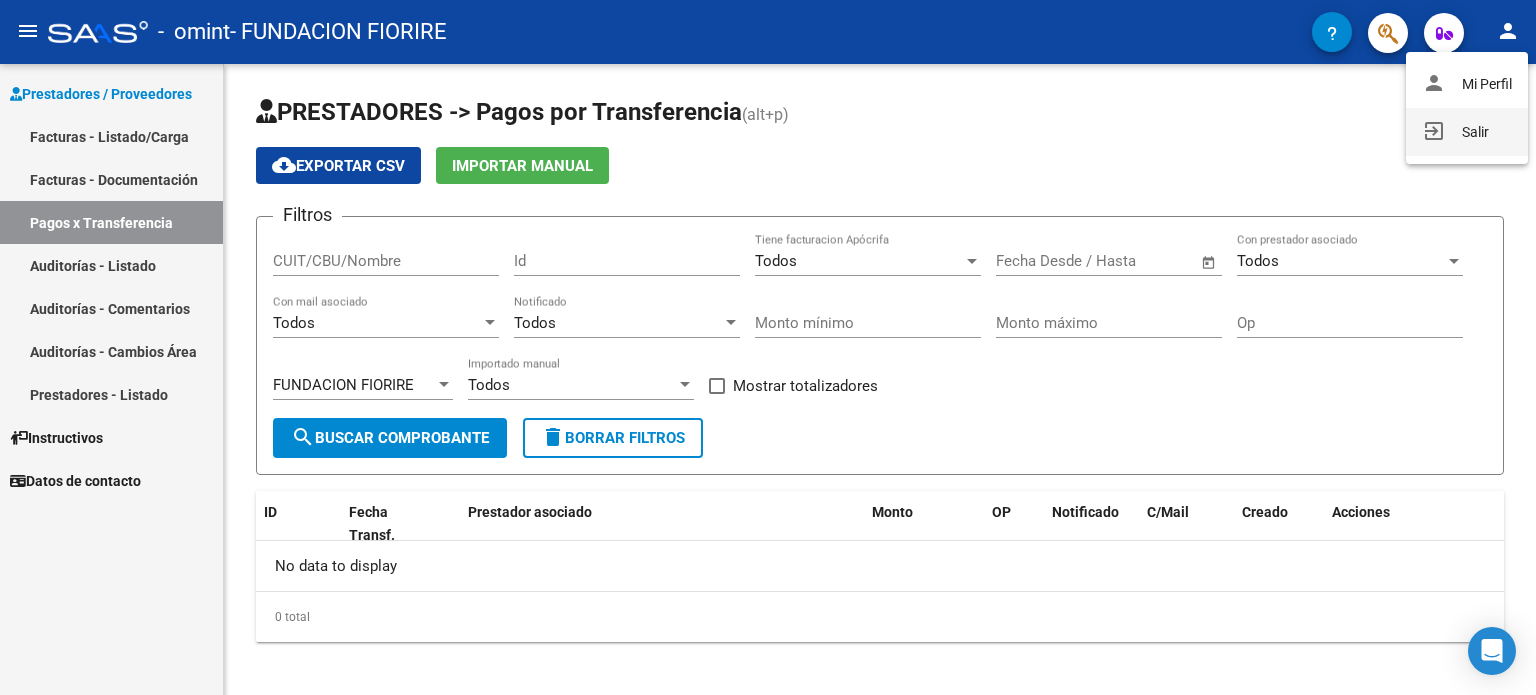 click on "exit_to_app  Salir" at bounding box center (1467, 132) 